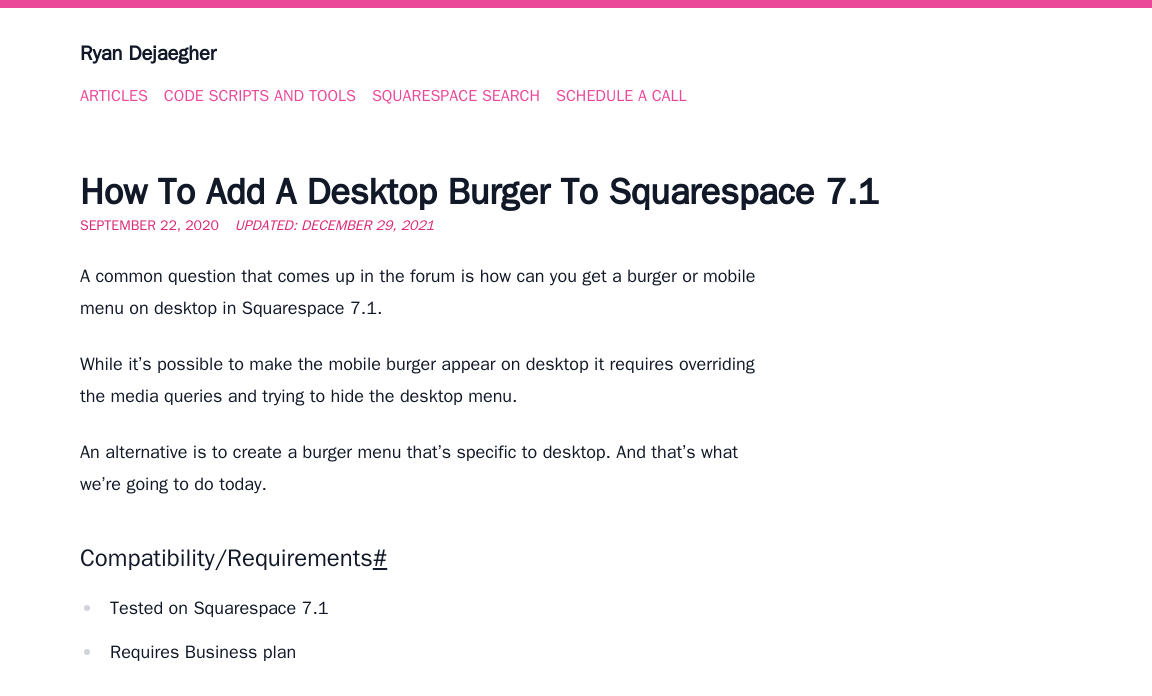 scroll, scrollTop: 0, scrollLeft: 0, axis: both 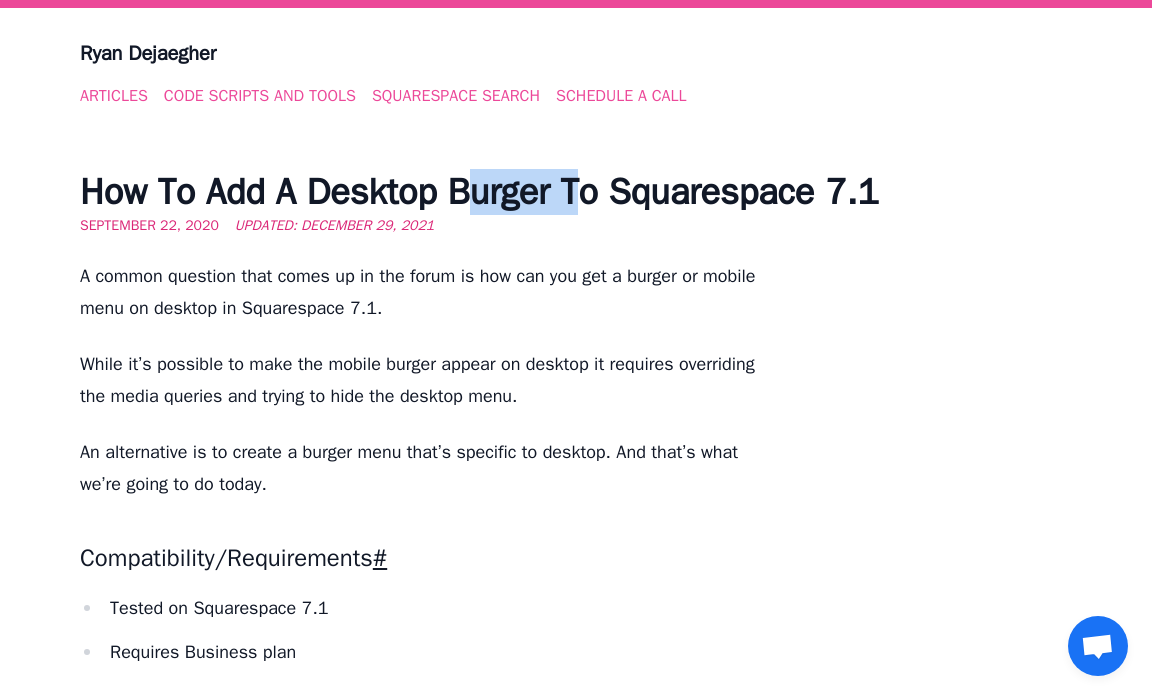 drag, startPoint x: 502, startPoint y: 188, endPoint x: 621, endPoint y: 210, distance: 121.016525 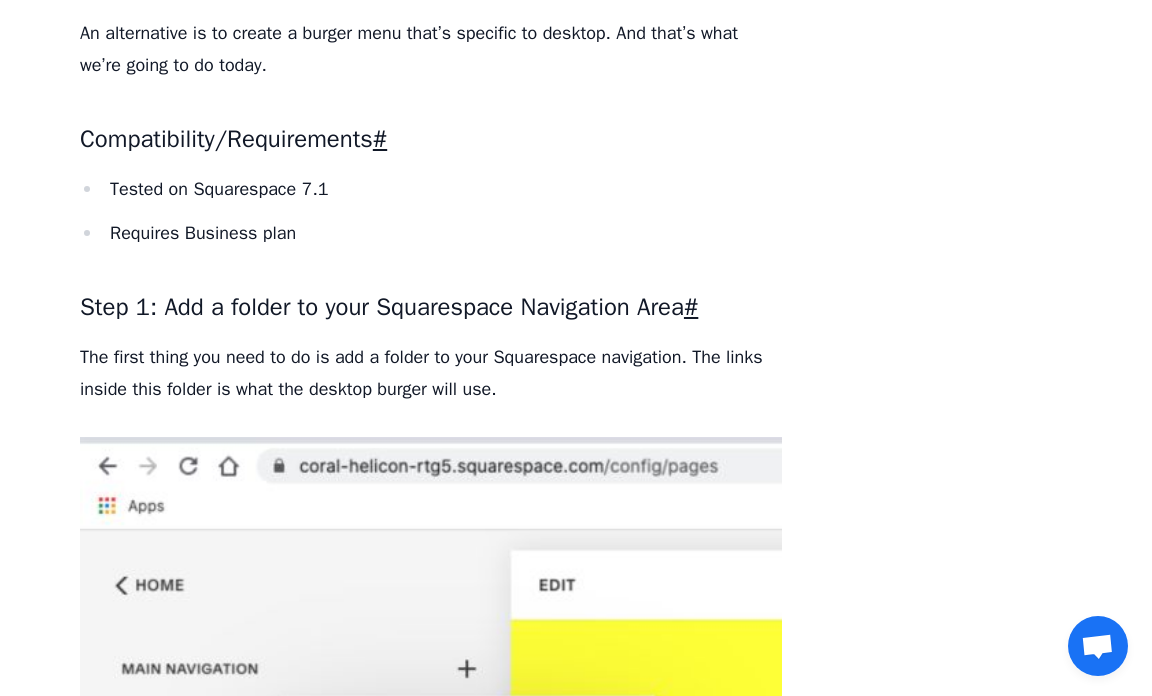 scroll, scrollTop: 478, scrollLeft: 0, axis: vertical 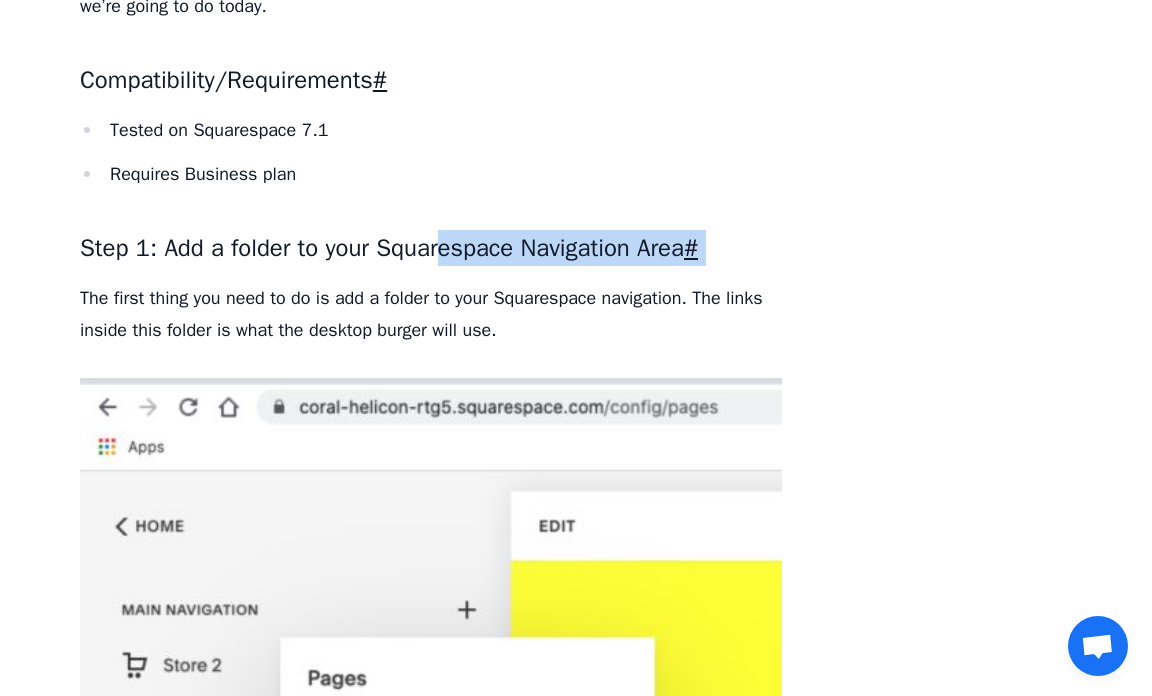 drag, startPoint x: 356, startPoint y: 269, endPoint x: 437, endPoint y: 254, distance: 82.37718 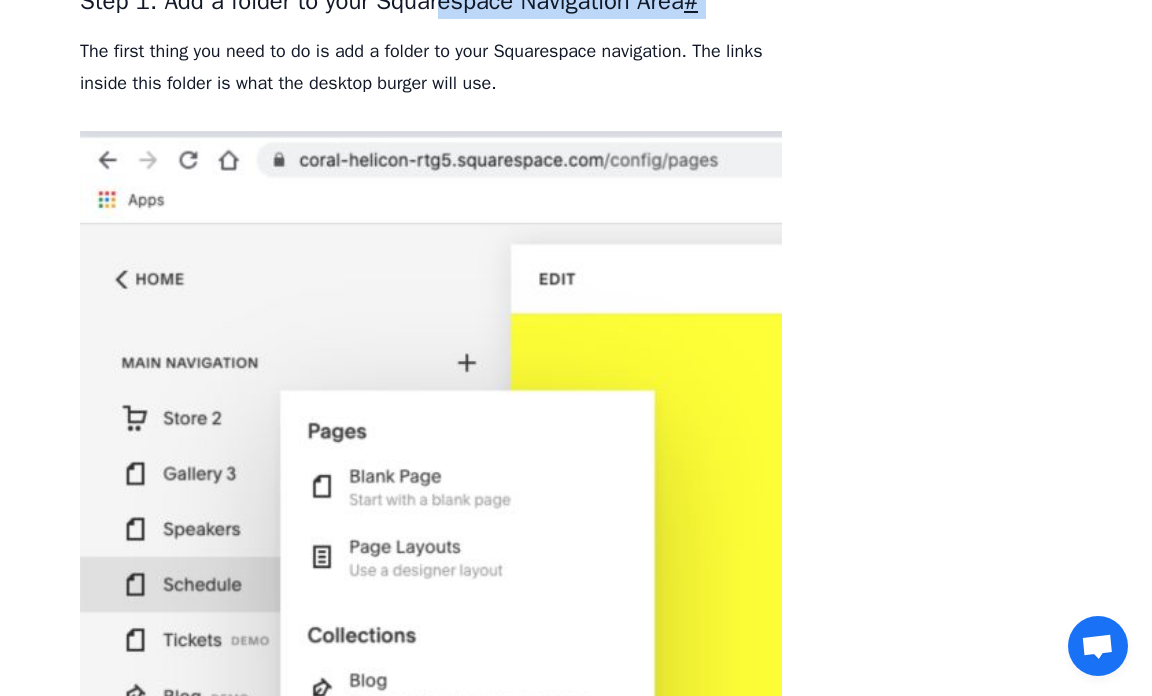 scroll, scrollTop: 724, scrollLeft: 0, axis: vertical 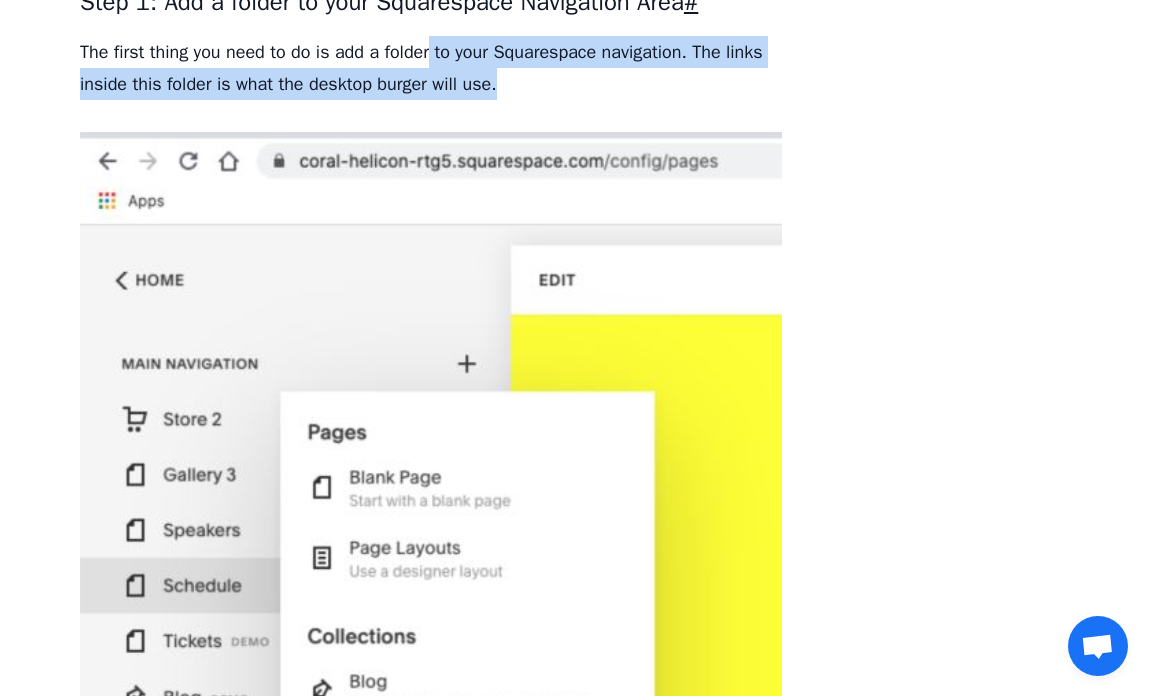 drag, startPoint x: 434, startPoint y: 62, endPoint x: 515, endPoint y: 73, distance: 81.7435 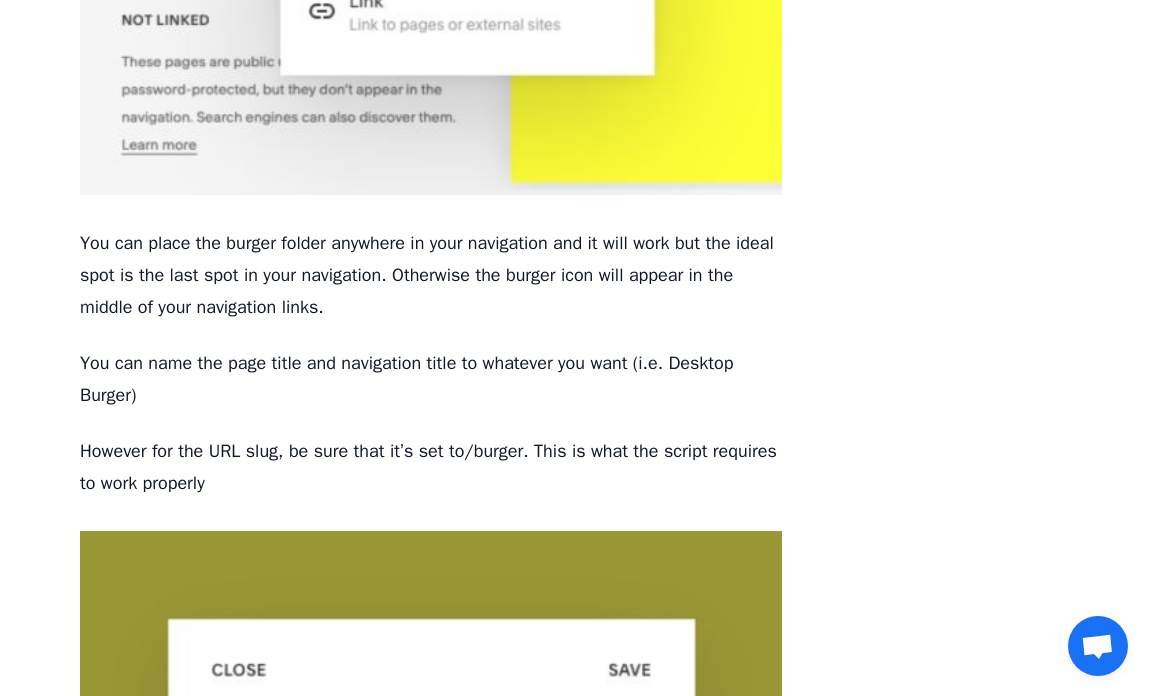scroll, scrollTop: 1825, scrollLeft: 0, axis: vertical 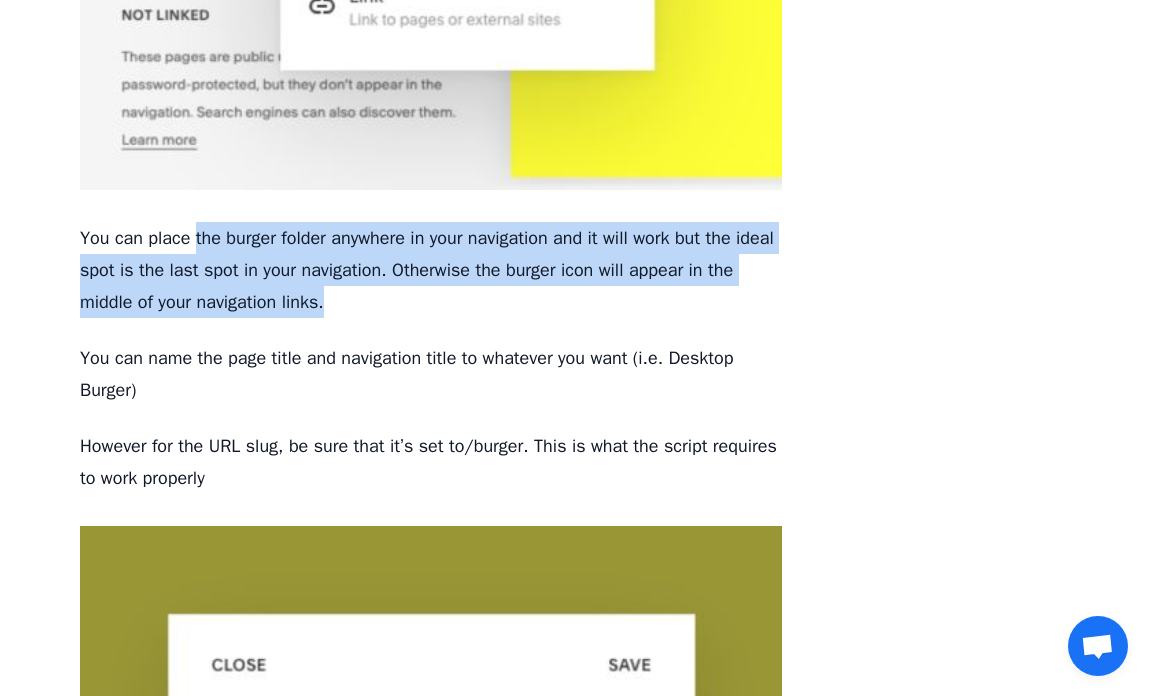 drag, startPoint x: 195, startPoint y: 299, endPoint x: 337, endPoint y: 351, distance: 151.2217 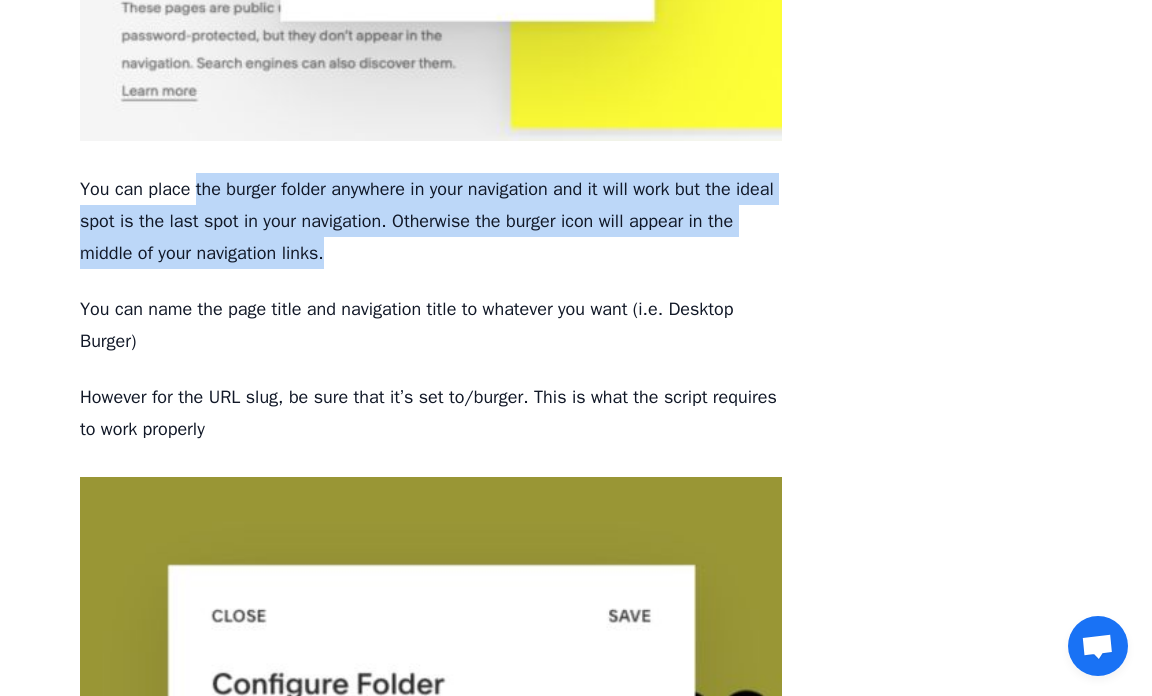 scroll, scrollTop: 1882, scrollLeft: 0, axis: vertical 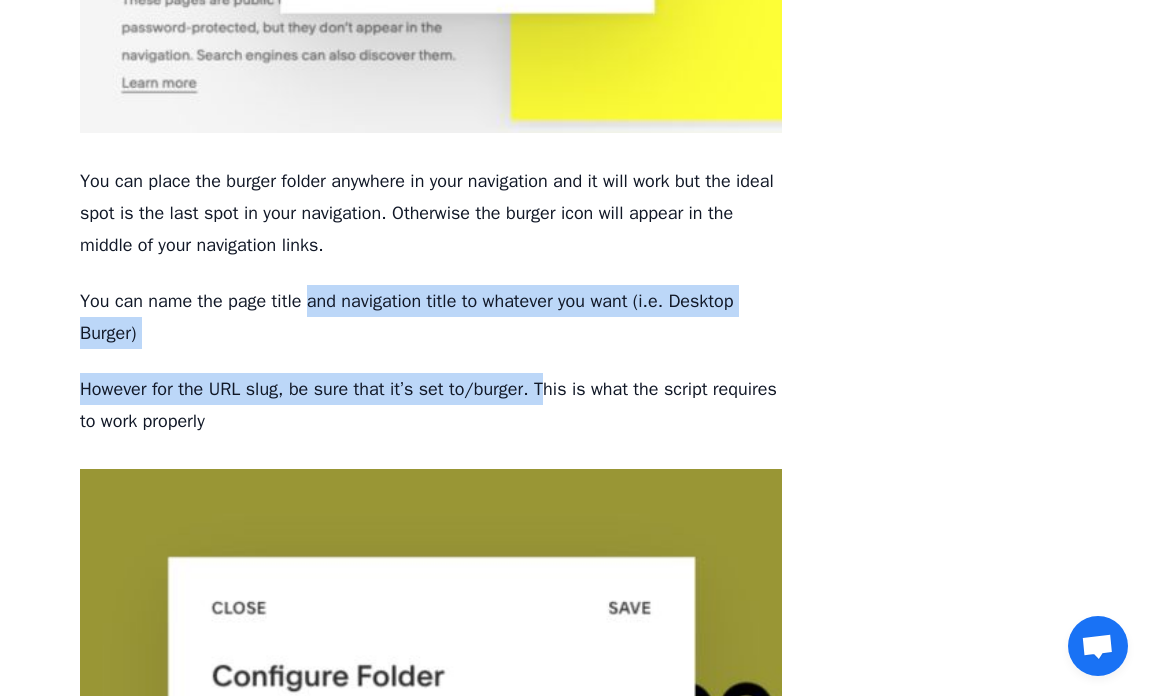 drag, startPoint x: 306, startPoint y: 361, endPoint x: 550, endPoint y: 399, distance: 246.94128 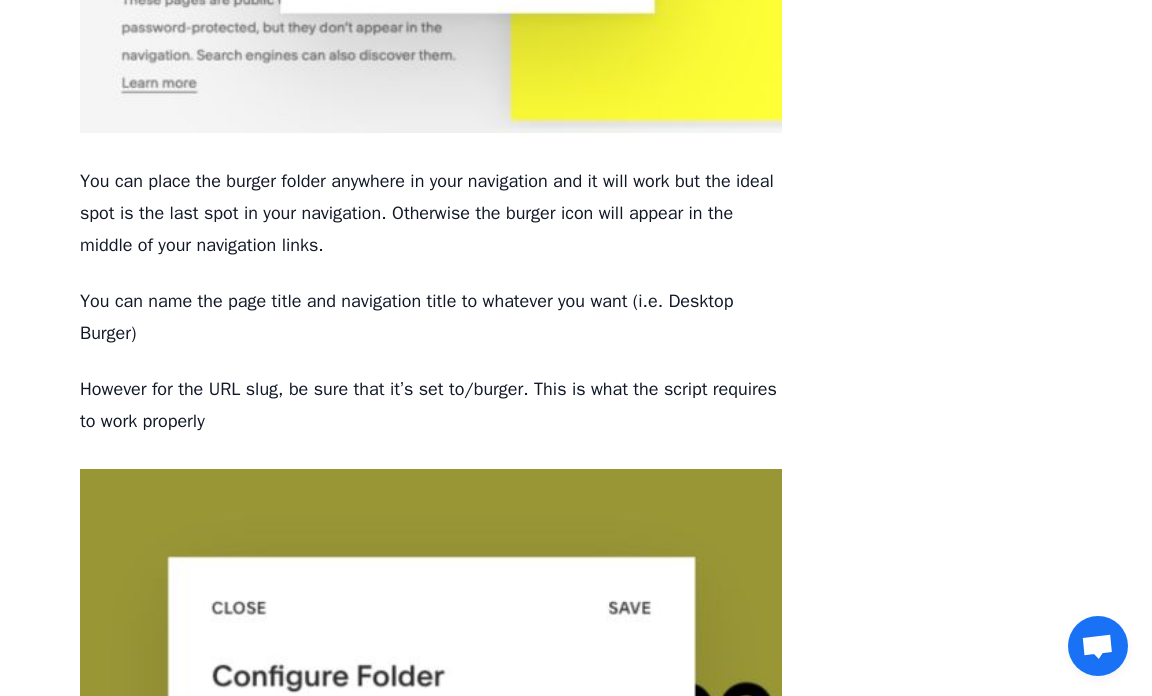 click on "However for the URL slug, be sure that it’s set to  /burger . This is what the
script requires to work properly" at bounding box center [431, 405] 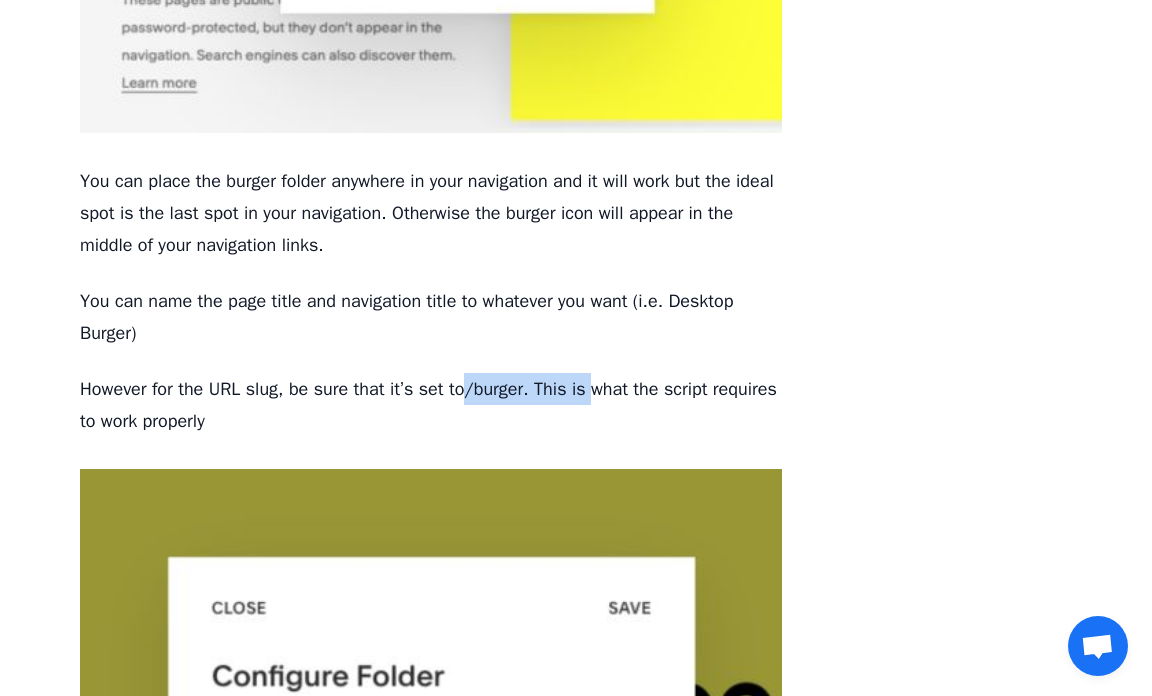 drag, startPoint x: 474, startPoint y: 403, endPoint x: 600, endPoint y: 412, distance: 126.32102 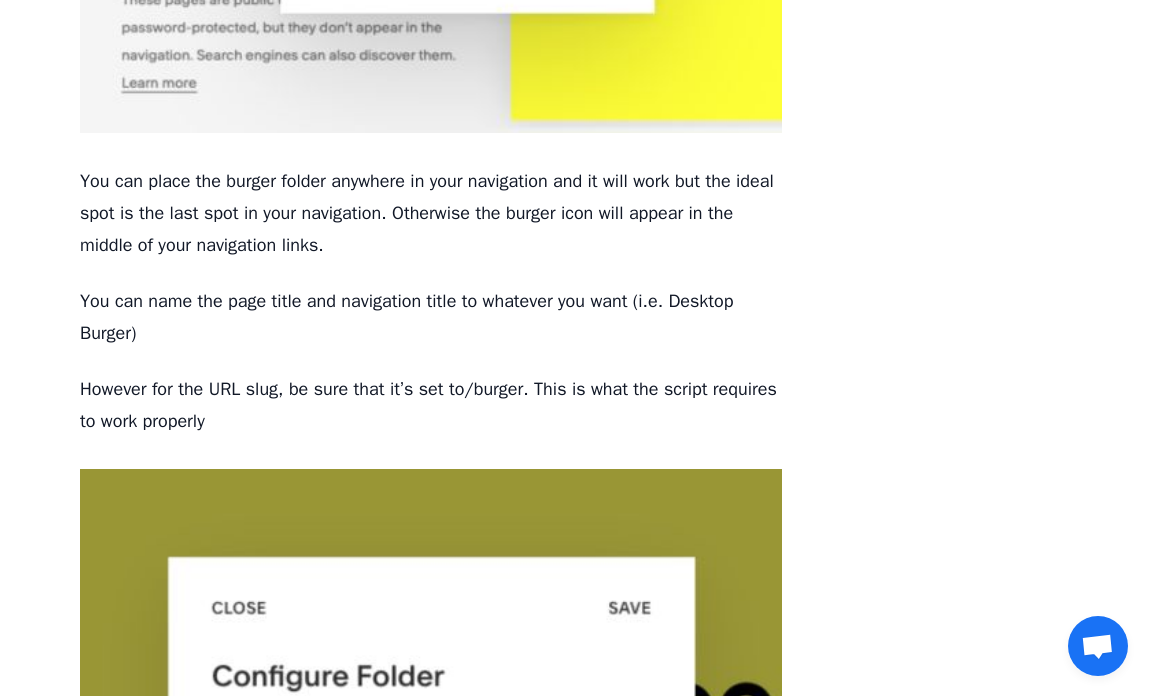 click on "However for the URL slug, be sure that it’s set to  /burger . This is what the
script requires to work properly" at bounding box center (431, 405) 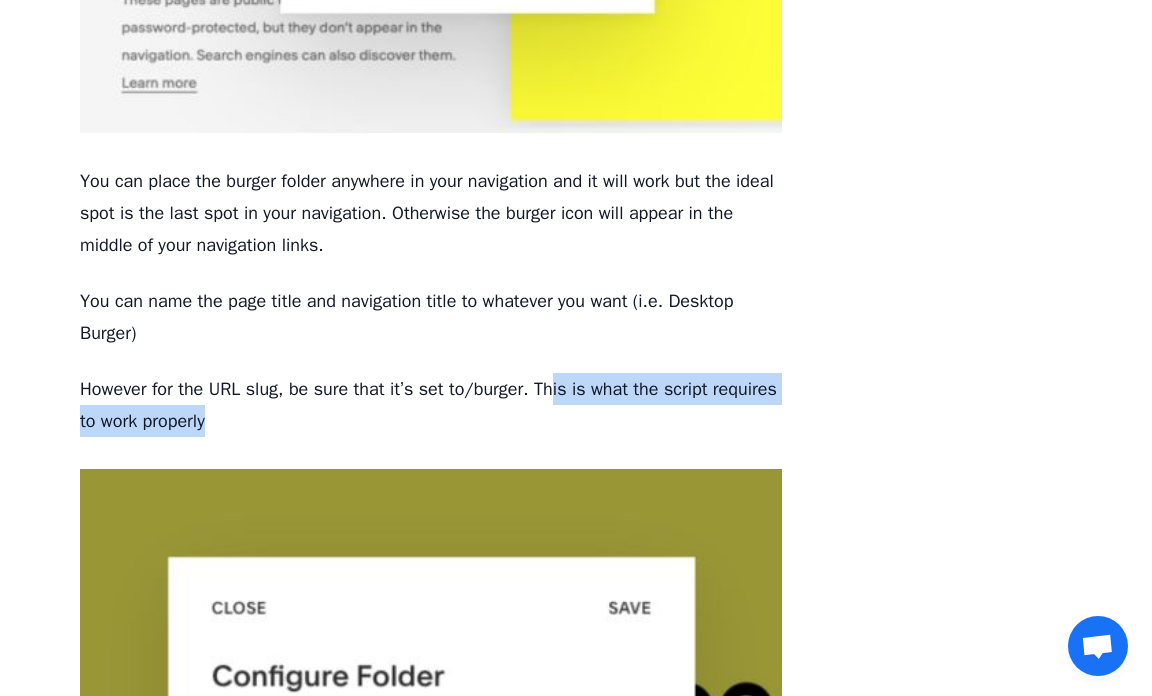 drag, startPoint x: 565, startPoint y: 403, endPoint x: 659, endPoint y: 449, distance: 104.6518 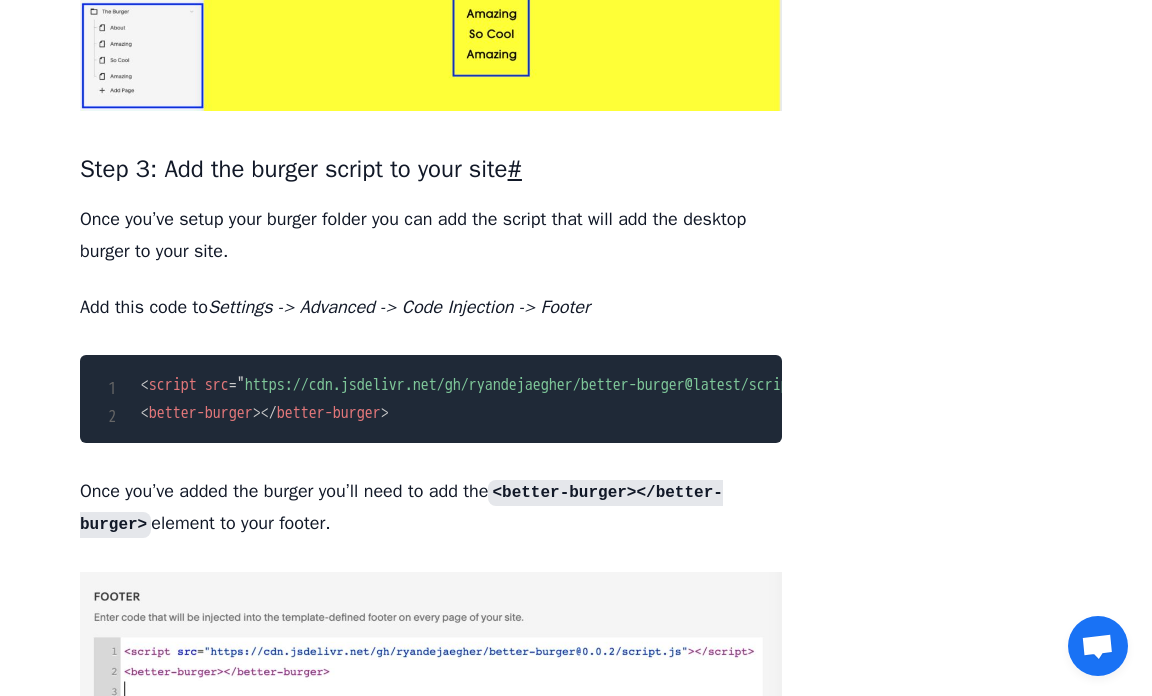 scroll, scrollTop: 3564, scrollLeft: 0, axis: vertical 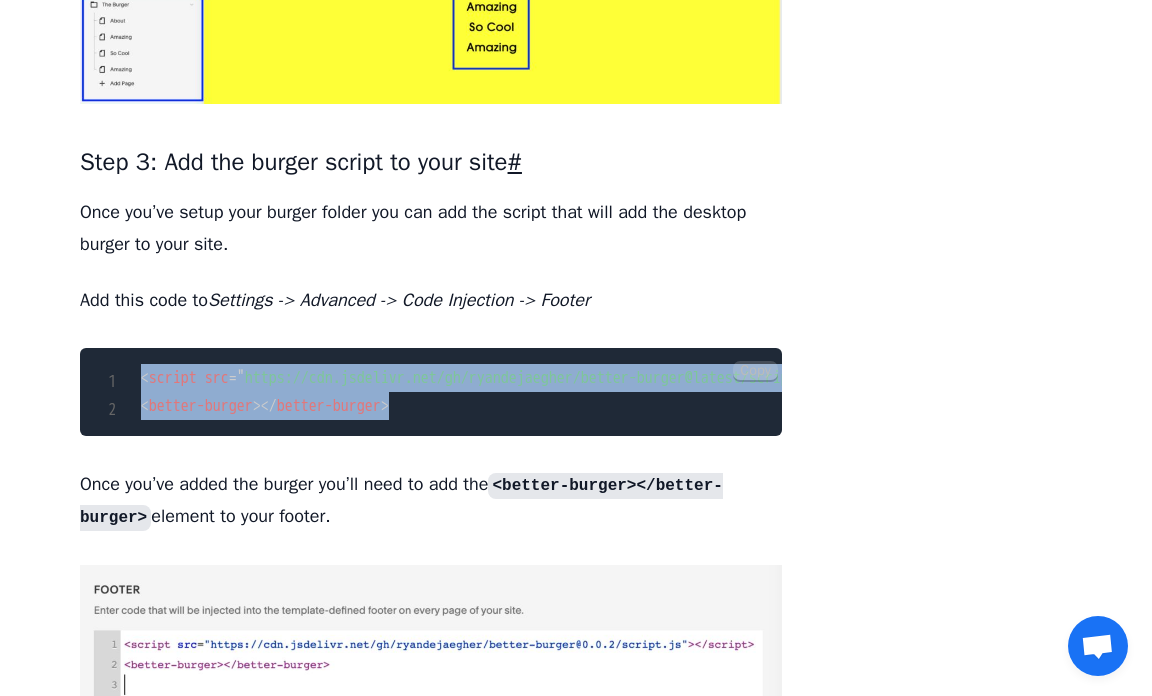 drag, startPoint x: 138, startPoint y: 452, endPoint x: 456, endPoint y: 484, distance: 319.60602 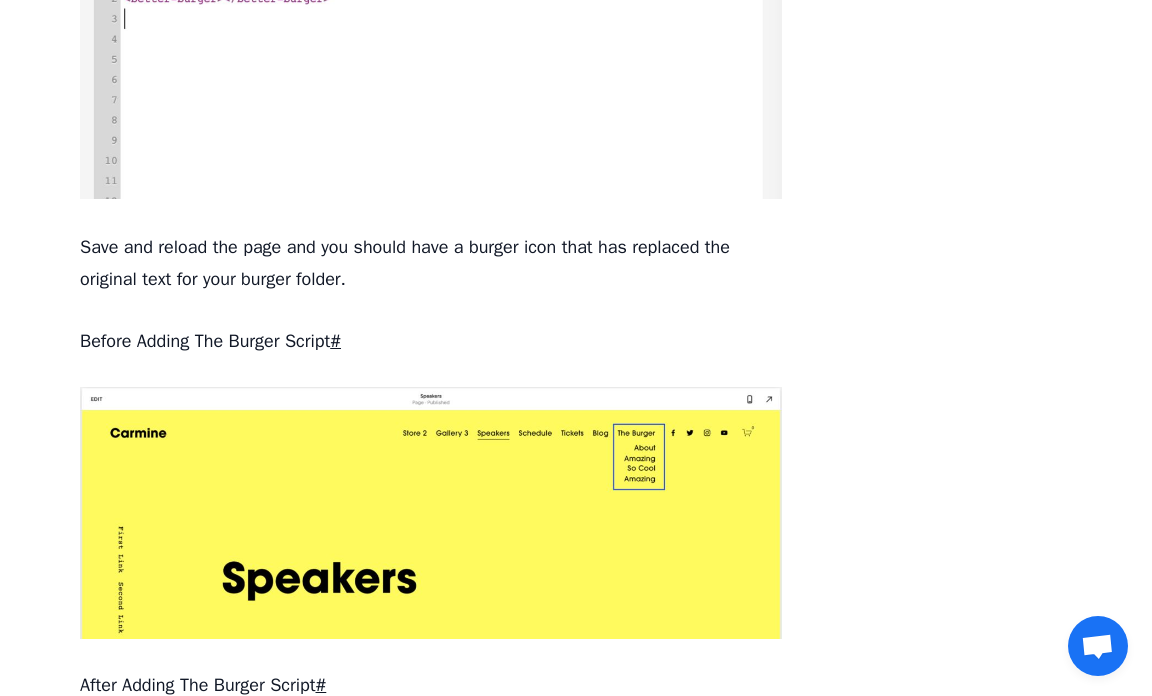 scroll, scrollTop: 4244, scrollLeft: 0, axis: vertical 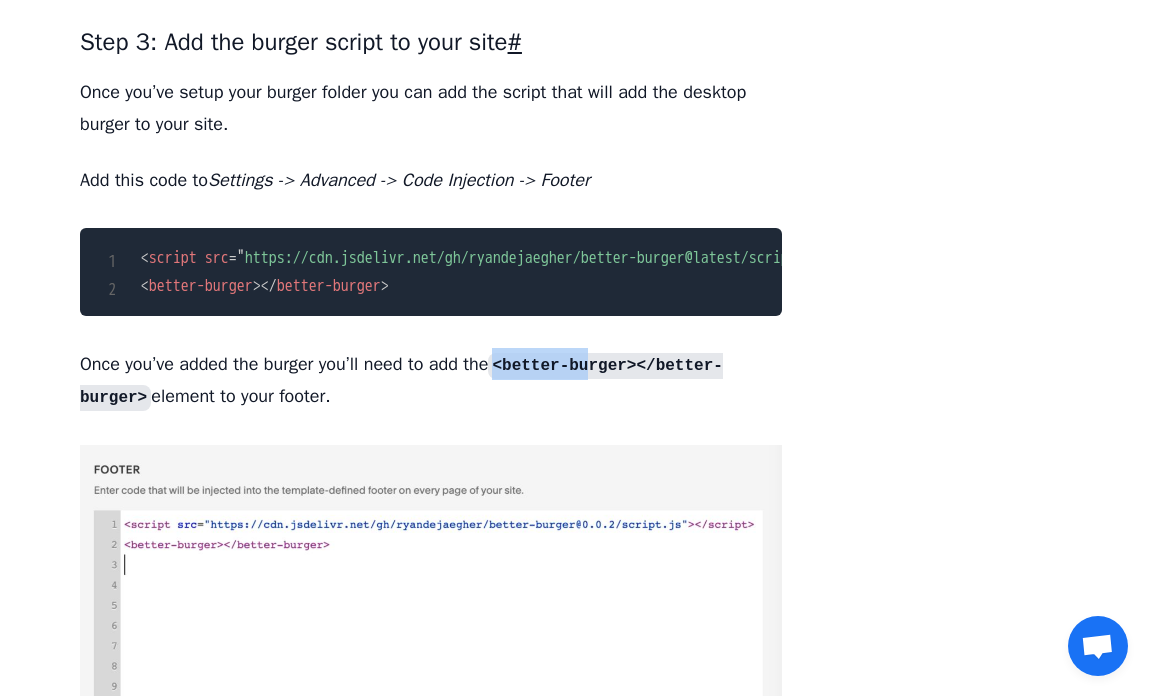 drag, startPoint x: 506, startPoint y: 446, endPoint x: 603, endPoint y: 433, distance: 97.867256 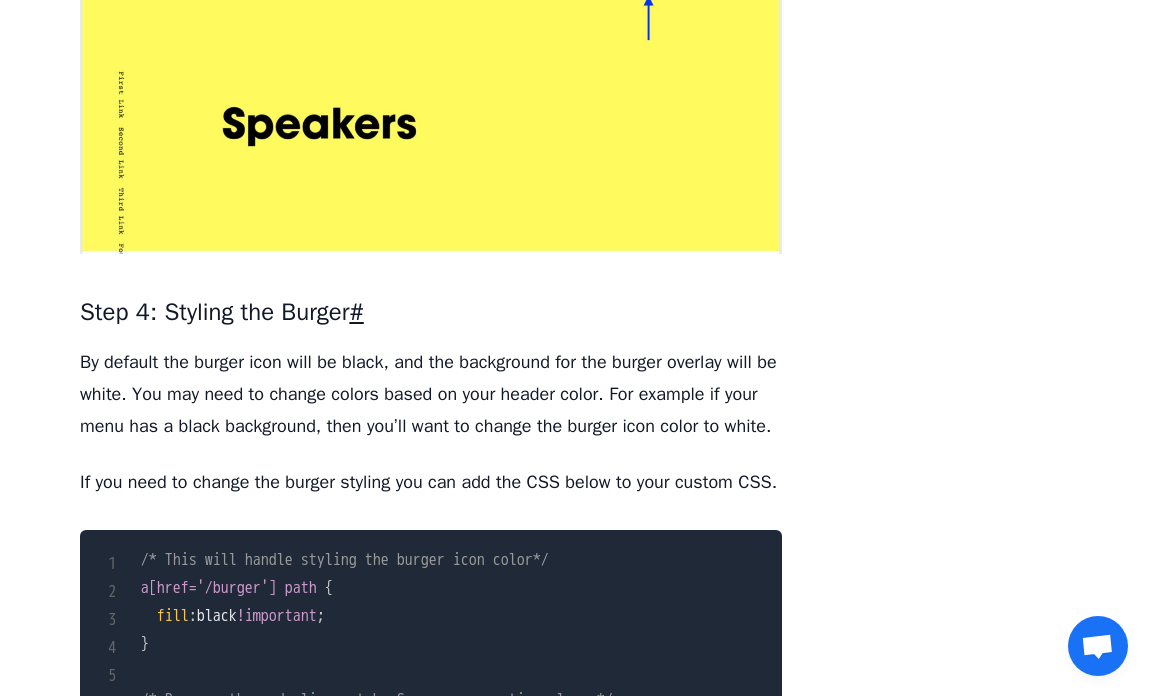 scroll, scrollTop: 5034, scrollLeft: 0, axis: vertical 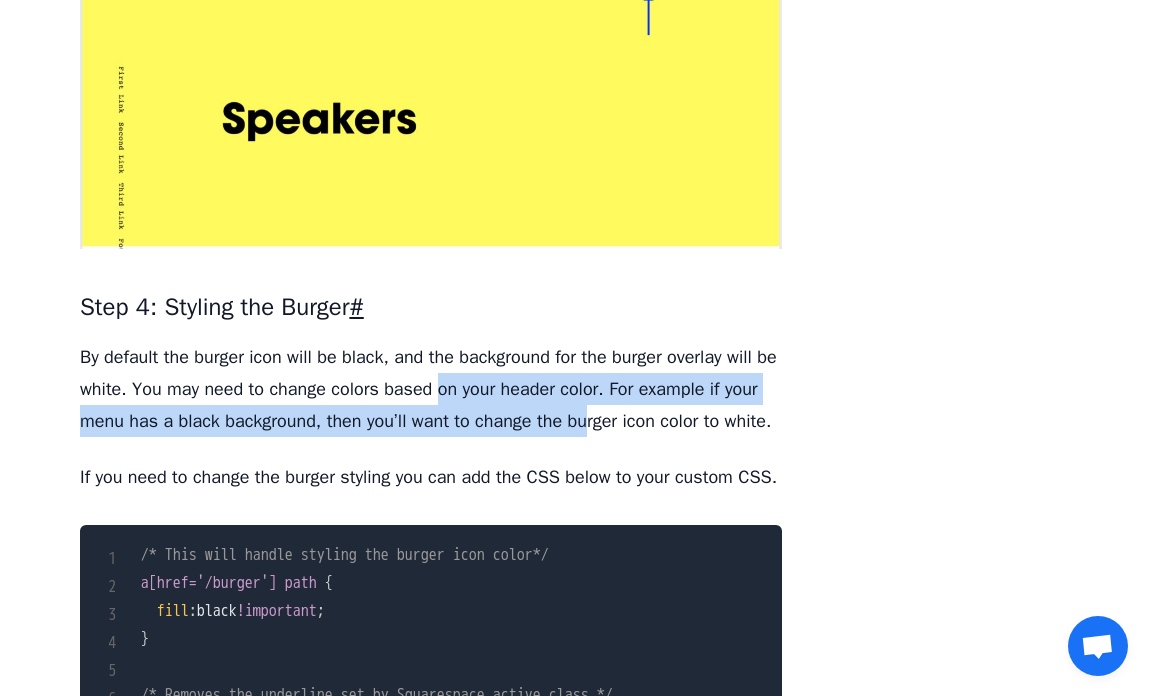 drag, startPoint x: 443, startPoint y: 508, endPoint x: 594, endPoint y: 526, distance: 152.06906 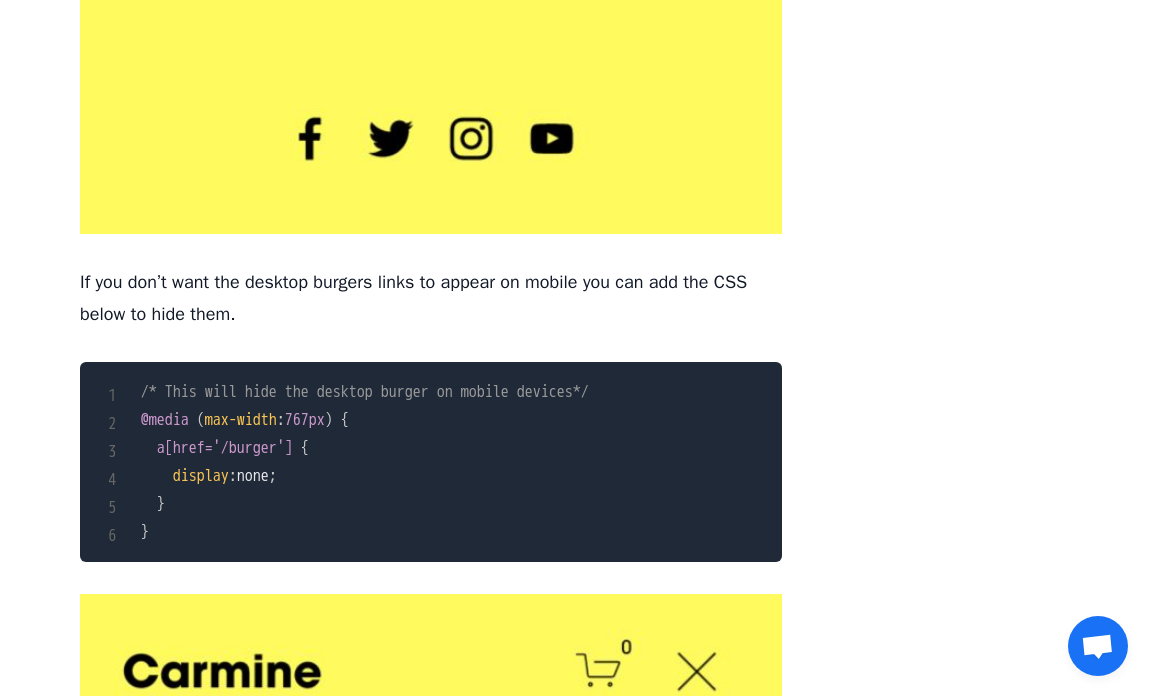 scroll, scrollTop: 7336, scrollLeft: 0, axis: vertical 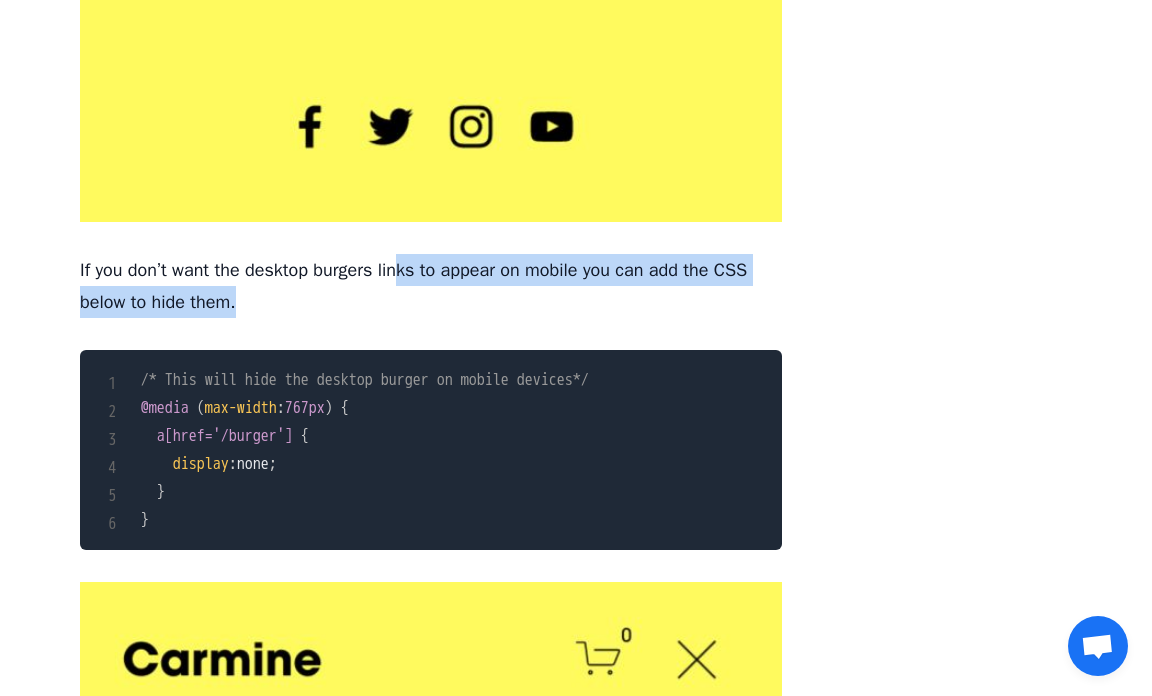 drag, startPoint x: 404, startPoint y: 447, endPoint x: 699, endPoint y: 473, distance: 296.14355 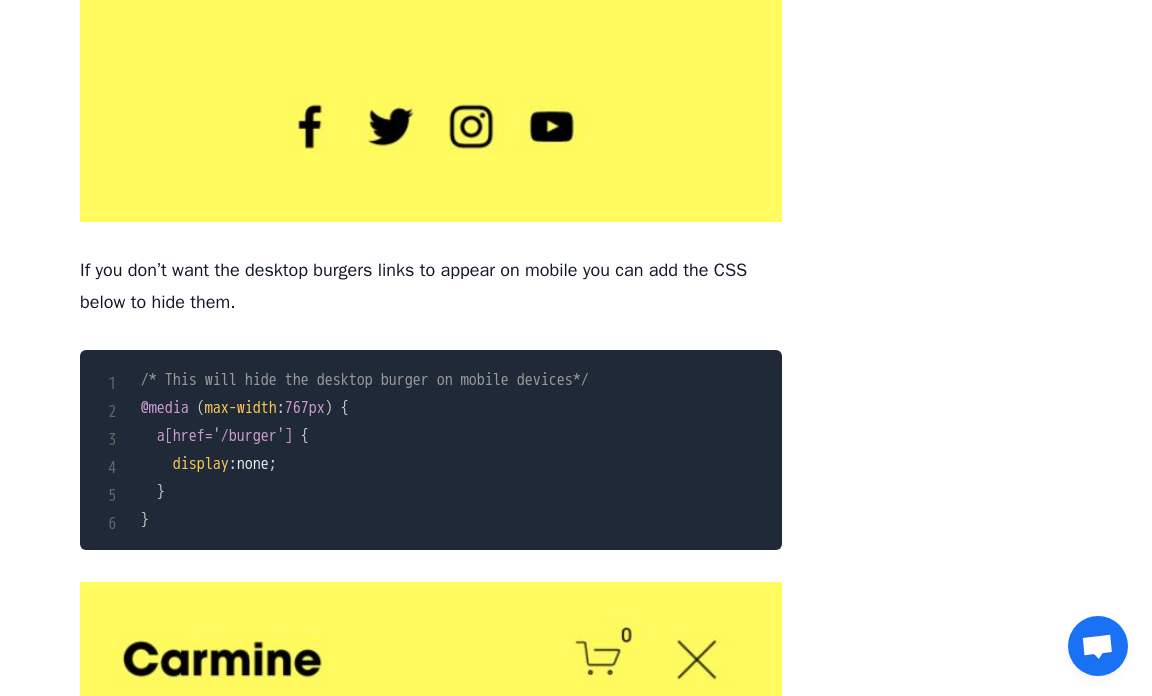 click on "If you don’t want the desktop burgers links to appear on mobile you can add the
CSS below to hide them." at bounding box center (431, 286) 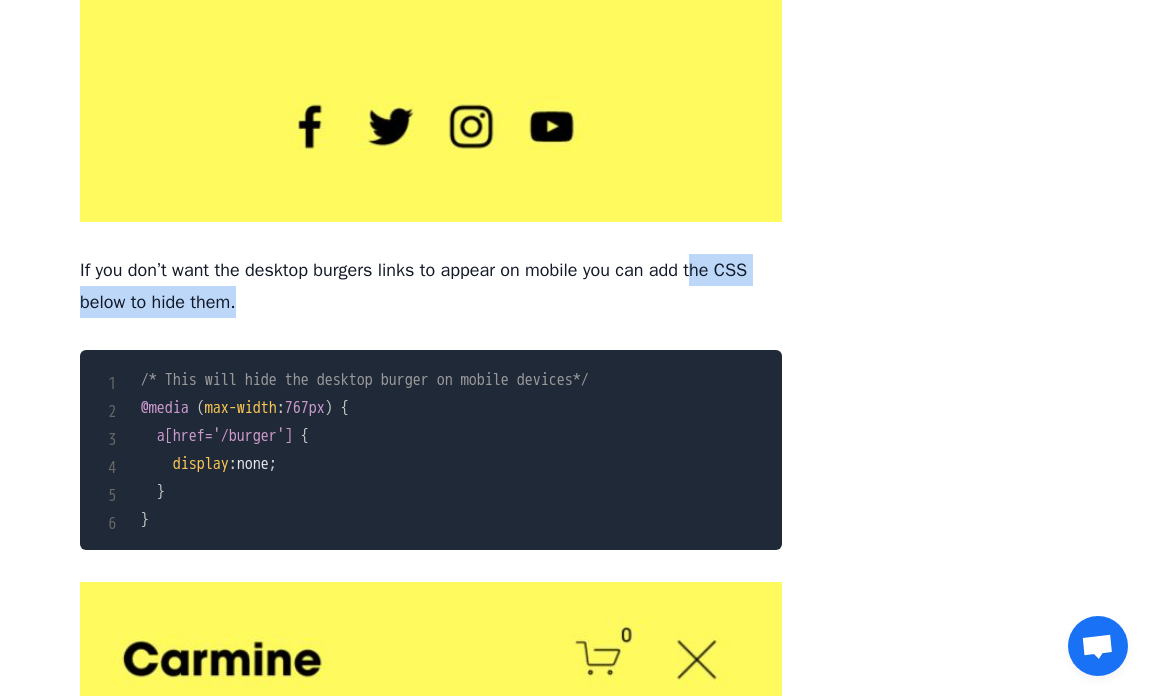 drag, startPoint x: 700, startPoint y: 445, endPoint x: 820, endPoint y: 478, distance: 124.45481 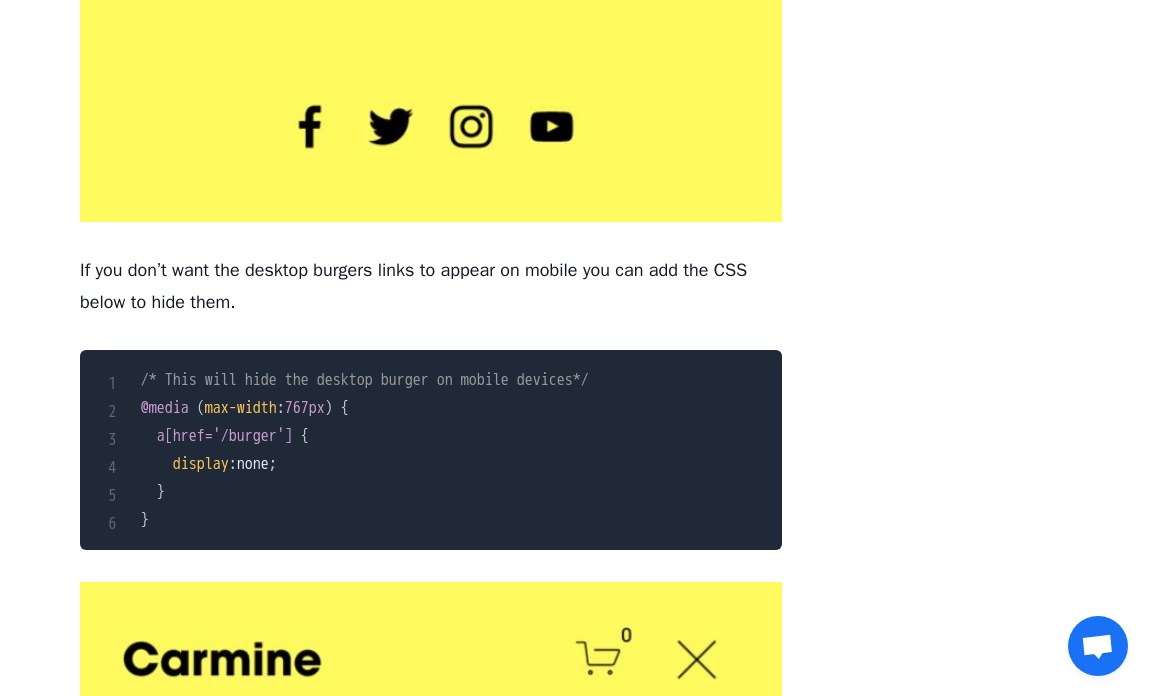 click on "If you don’t want the desktop burgers links to appear on mobile you can add the
CSS below to hide them." at bounding box center [431, 286] 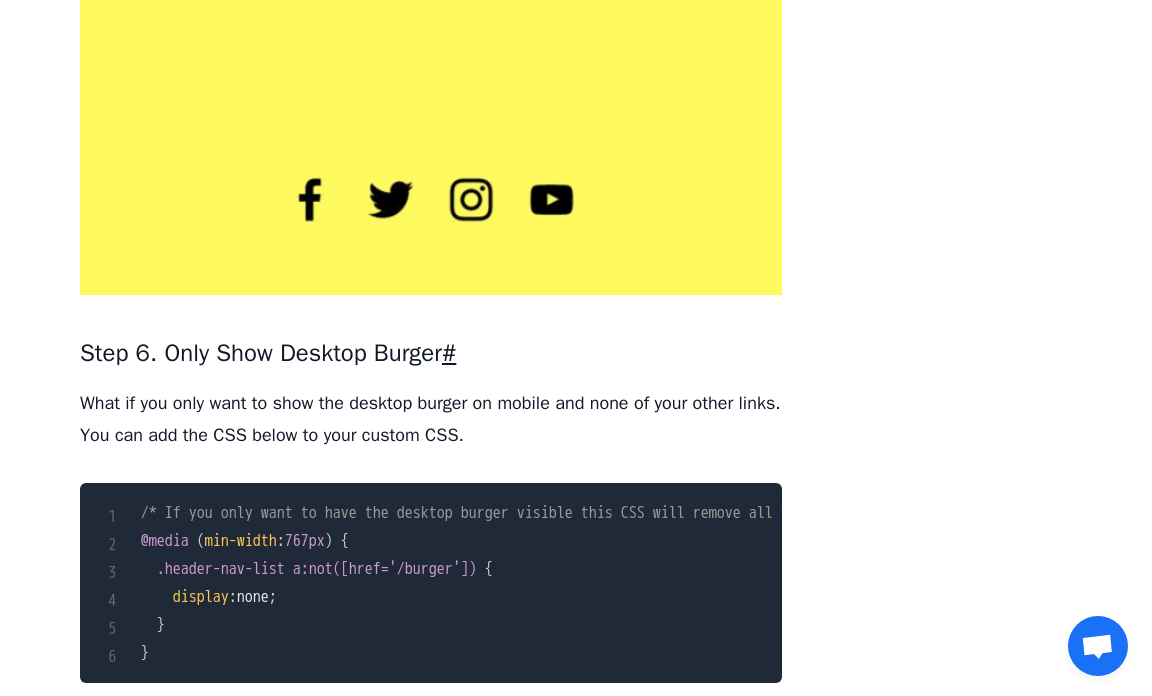scroll, scrollTop: 9191, scrollLeft: 0, axis: vertical 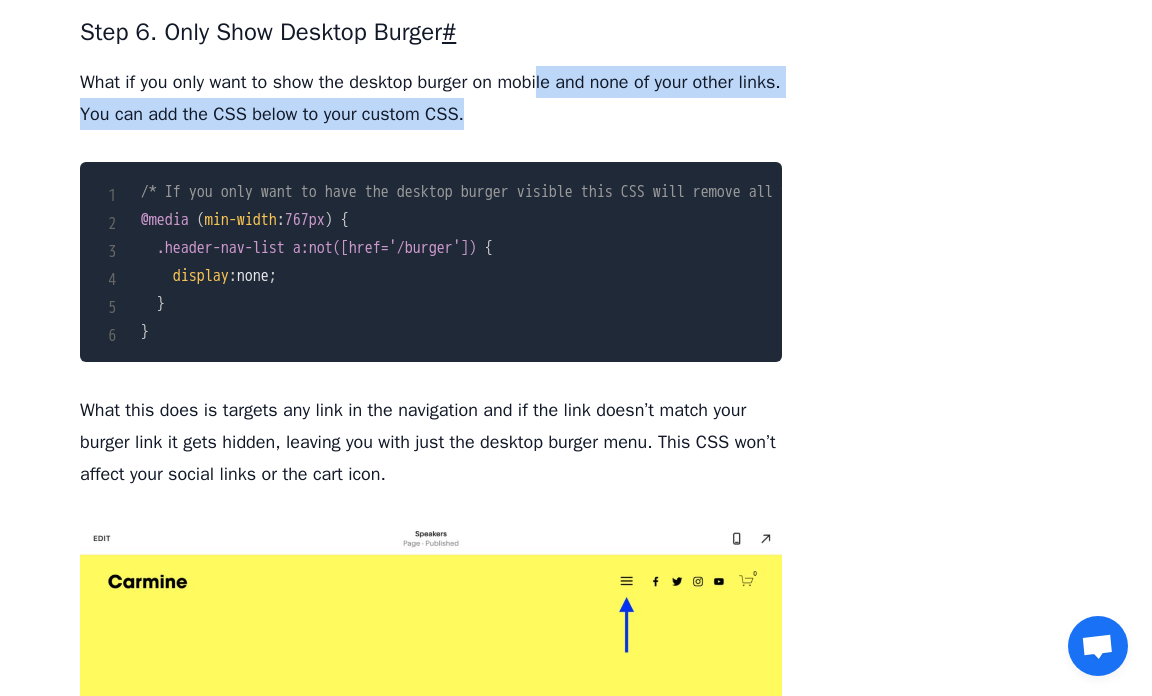 drag, startPoint x: 550, startPoint y: 318, endPoint x: 609, endPoint y: 349, distance: 66.64833 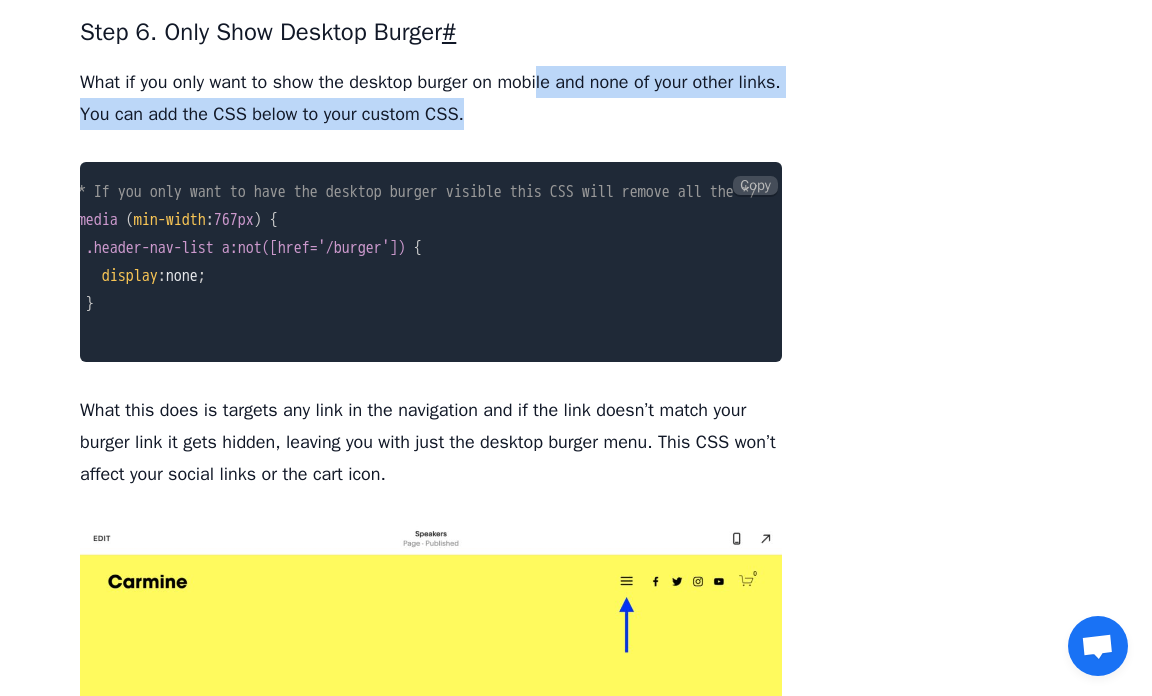 scroll, scrollTop: 0, scrollLeft: 0, axis: both 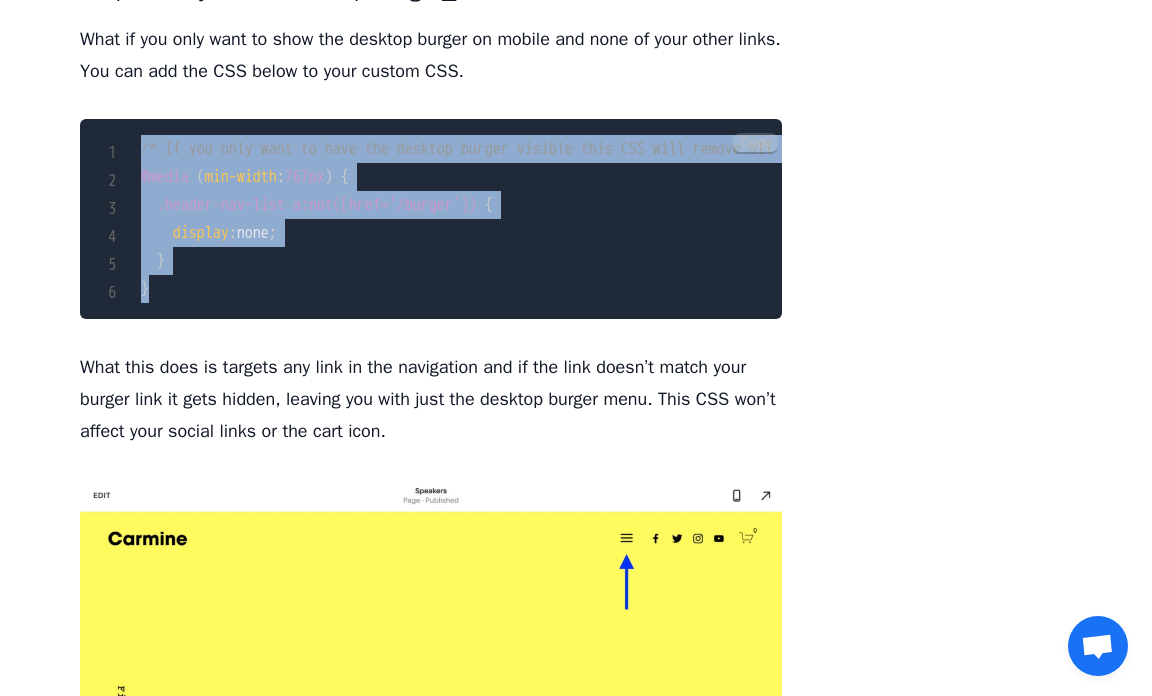 drag, startPoint x: 166, startPoint y: 530, endPoint x: 125, endPoint y: 385, distance: 150.6851 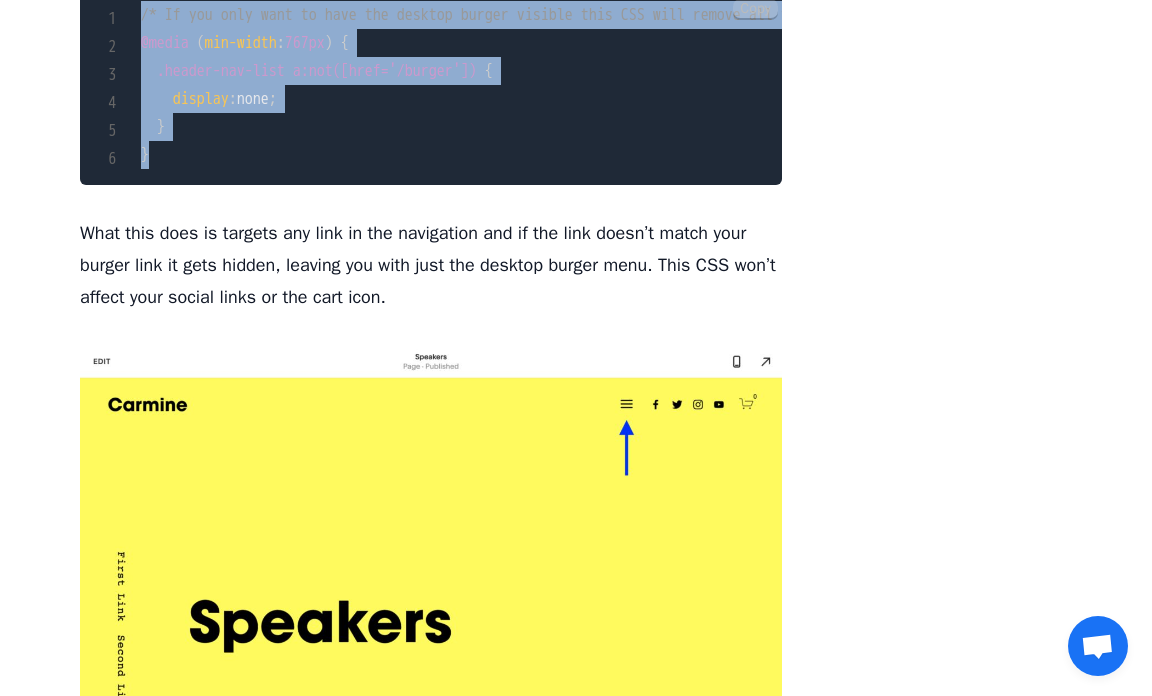 scroll, scrollTop: 9372, scrollLeft: 0, axis: vertical 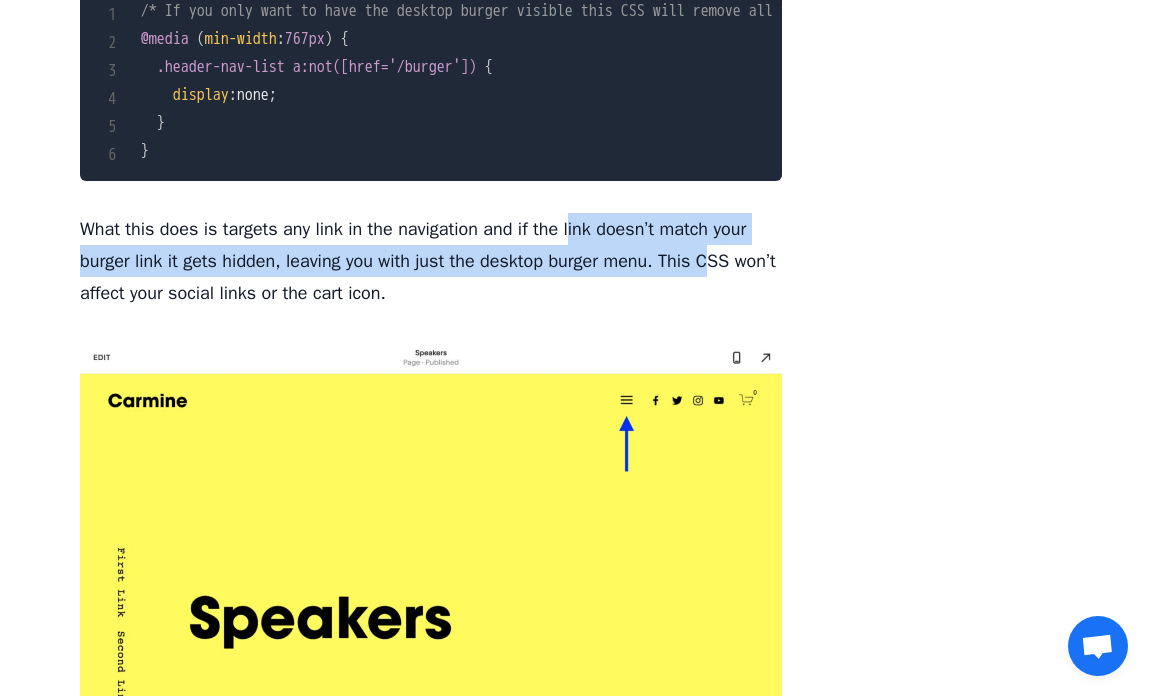 drag, startPoint x: 570, startPoint y: 466, endPoint x: 658, endPoint y: 511, distance: 98.83825 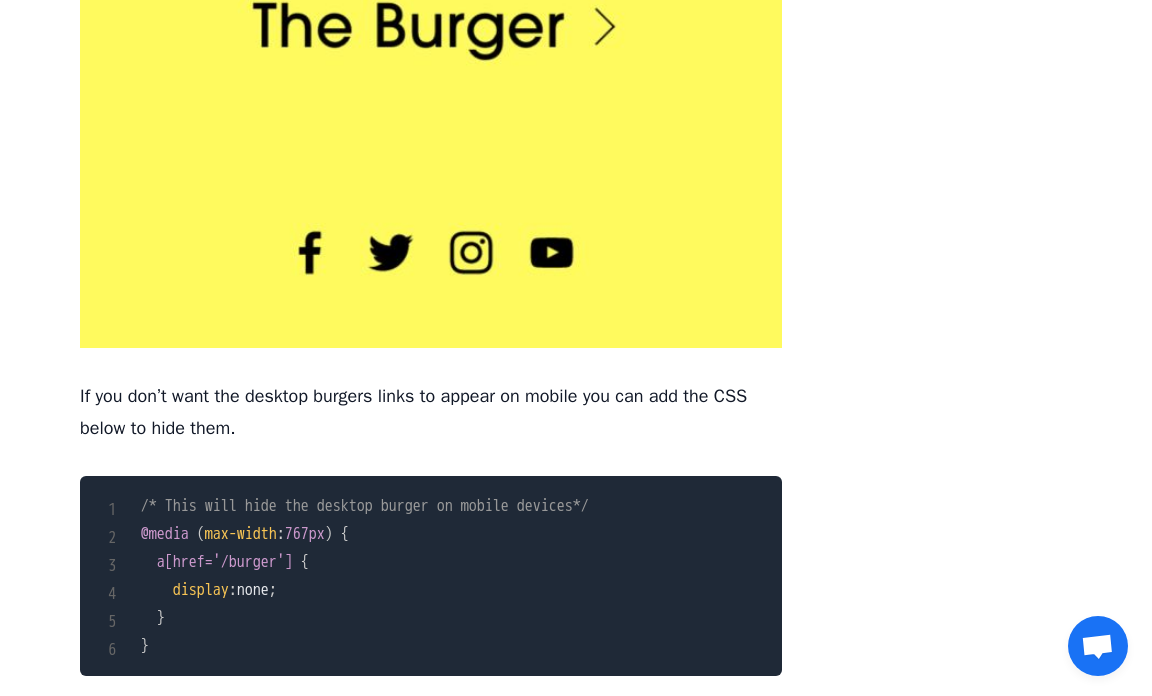 scroll, scrollTop: 7212, scrollLeft: 0, axis: vertical 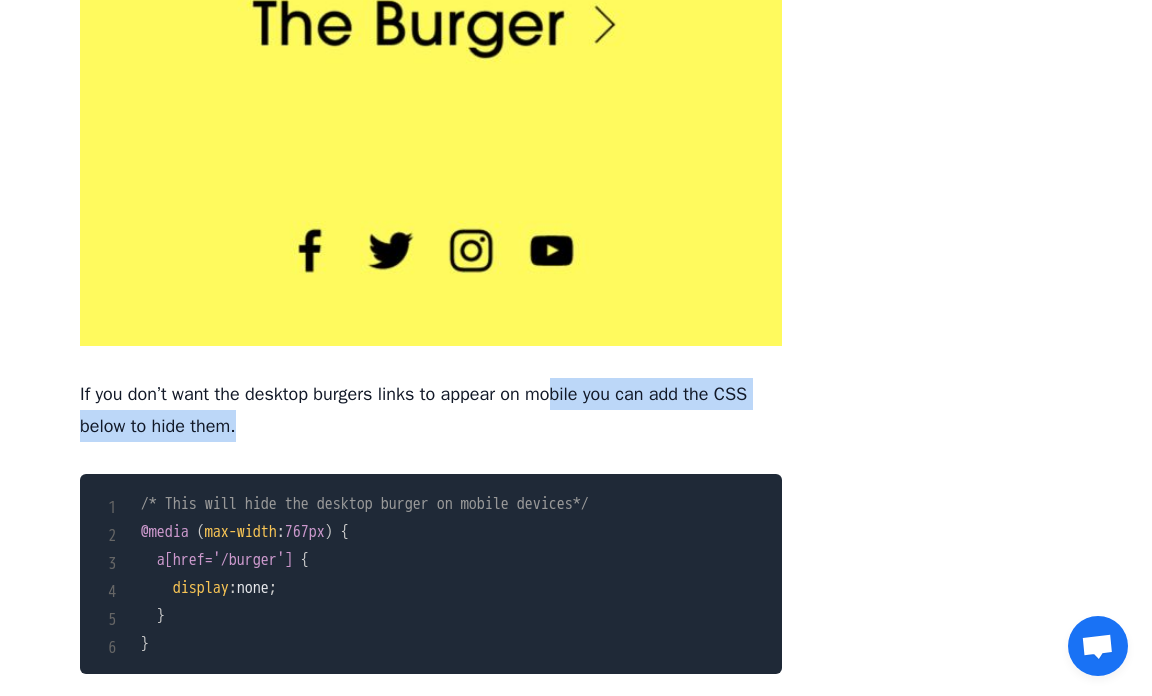 drag, startPoint x: 557, startPoint y: 575, endPoint x: 721, endPoint y: 599, distance: 165.7468 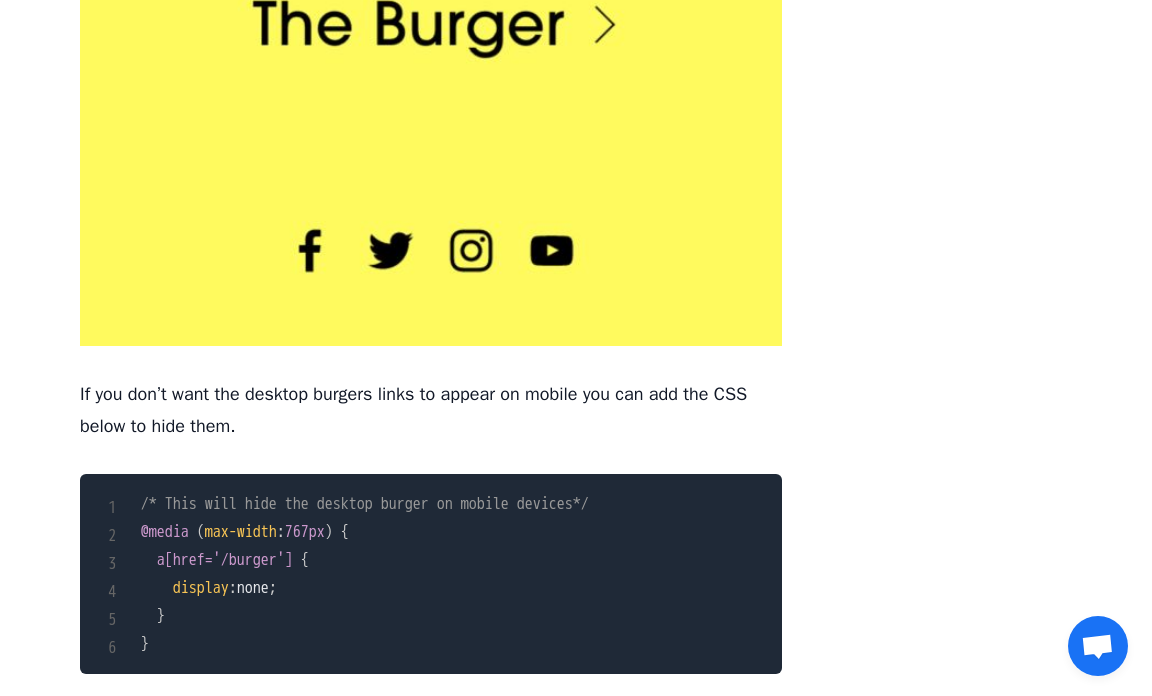 click on "If you don’t want the desktop burgers links to appear on mobile you can add the
CSS below to hide them." at bounding box center [431, 410] 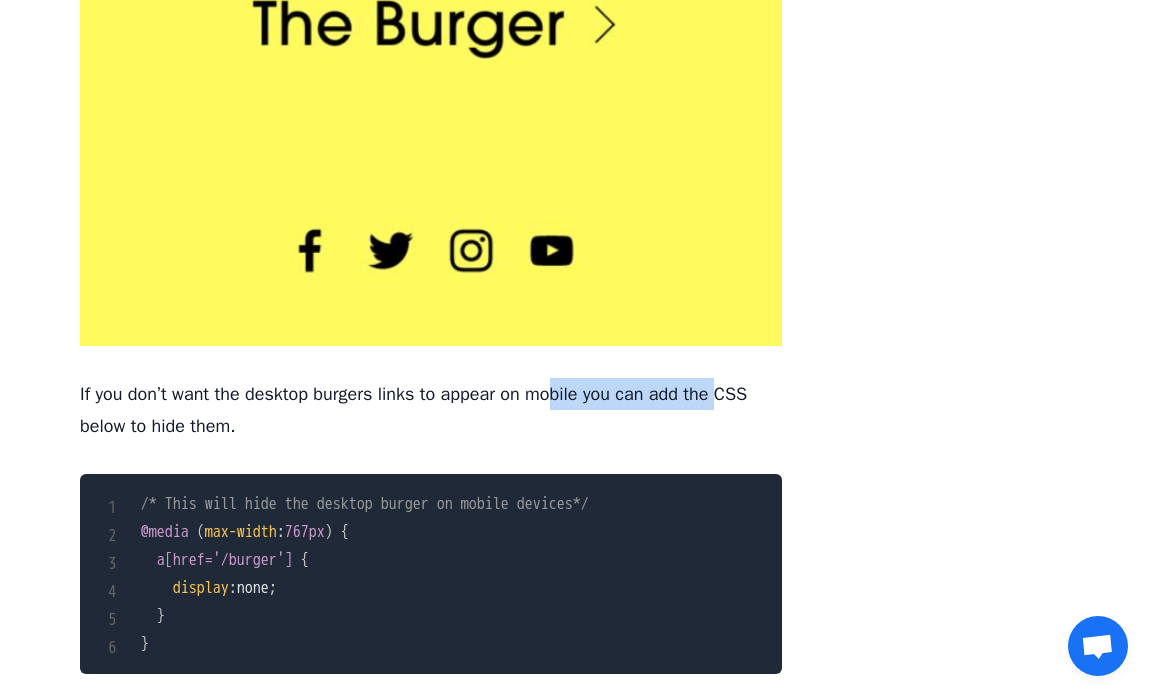 drag, startPoint x: 551, startPoint y: 569, endPoint x: 729, endPoint y: 589, distance: 179.12007 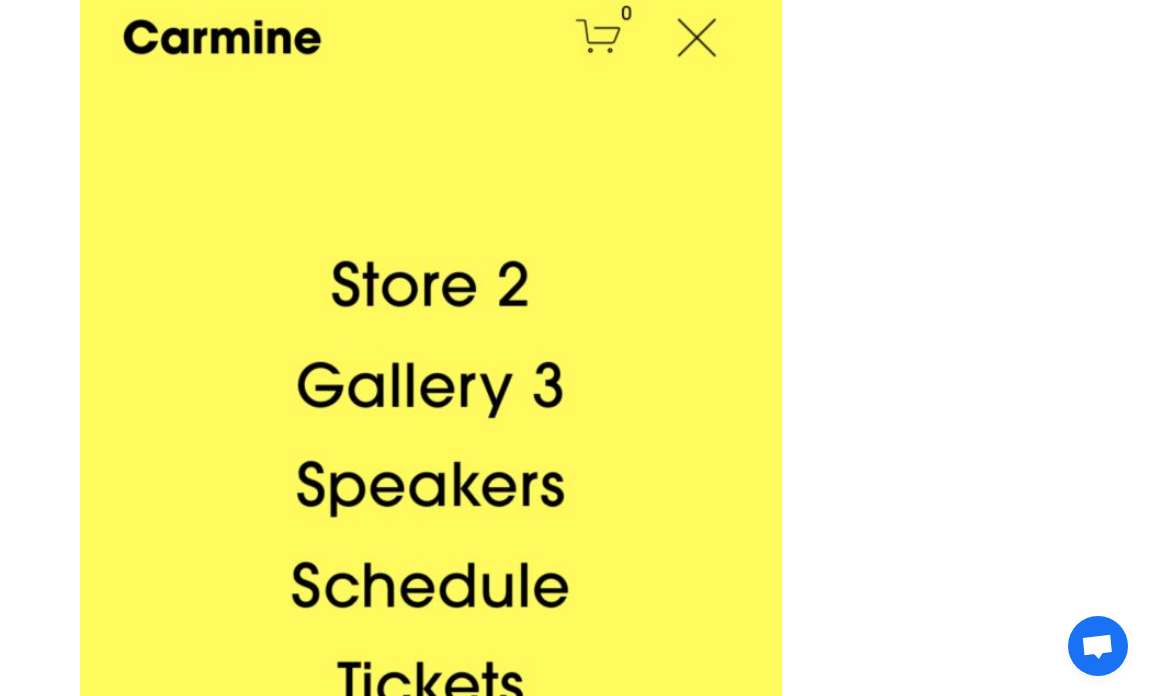 scroll, scrollTop: 6120, scrollLeft: 0, axis: vertical 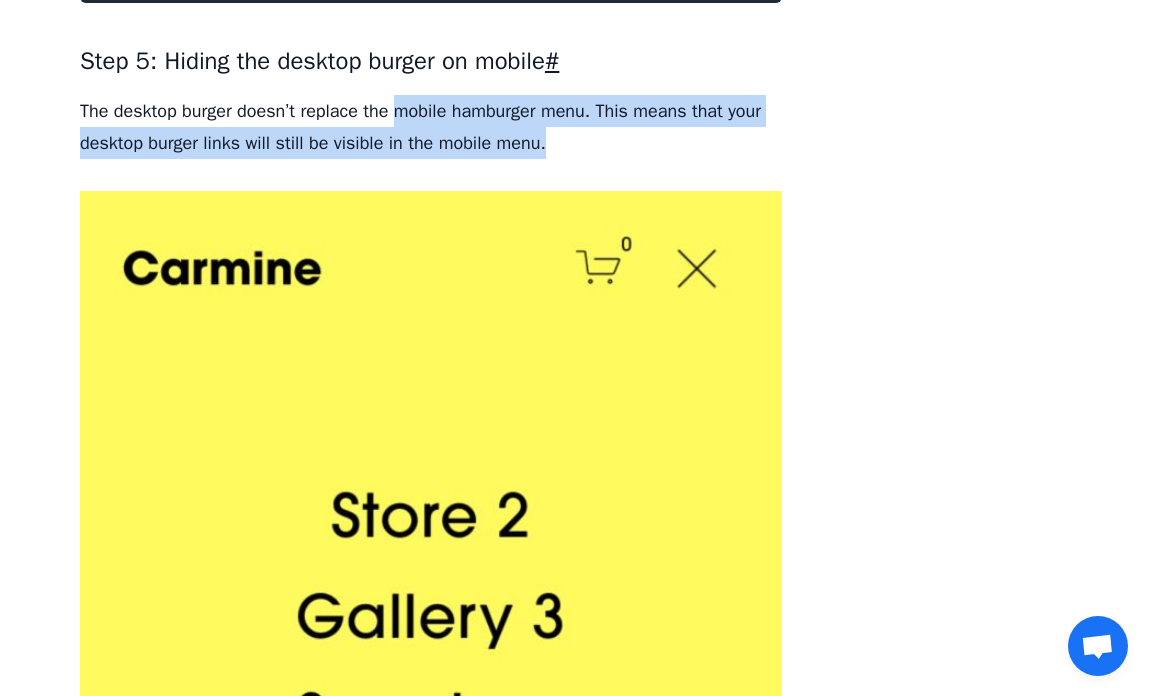 drag, startPoint x: 422, startPoint y: 231, endPoint x: 579, endPoint y: 244, distance: 157.5373 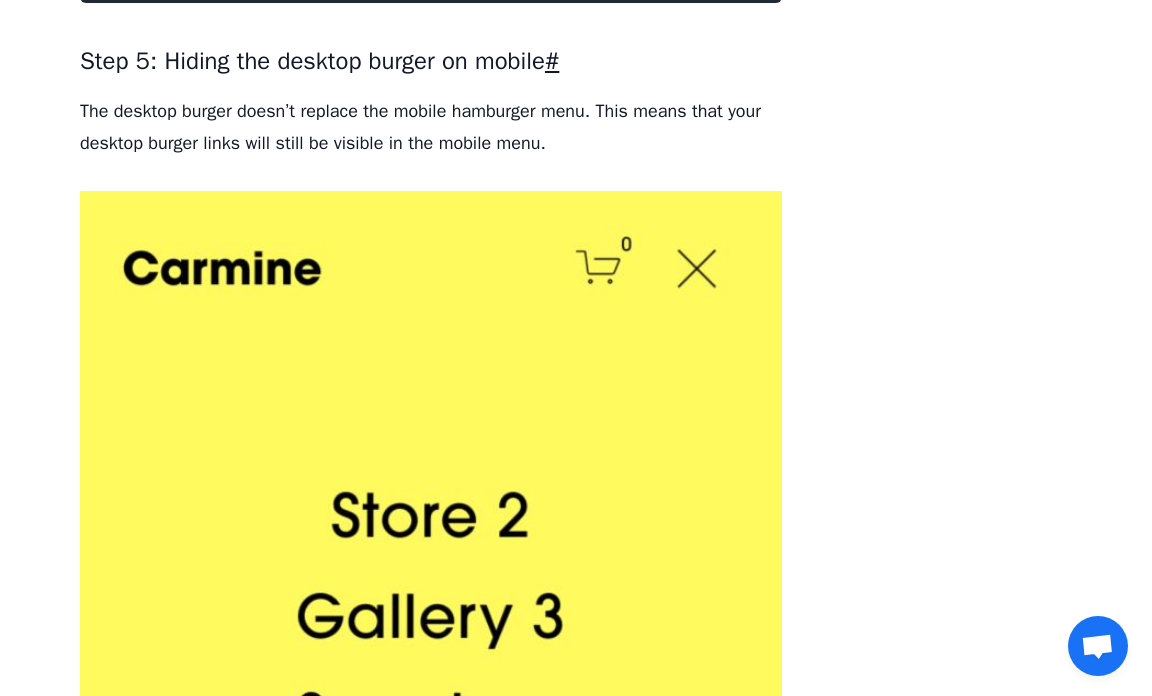 click on "The desktop burger doesn’t replace the mobile hamburger menu . This means
that your desktop burger links will still be visible in the mobile menu." at bounding box center [431, 127] 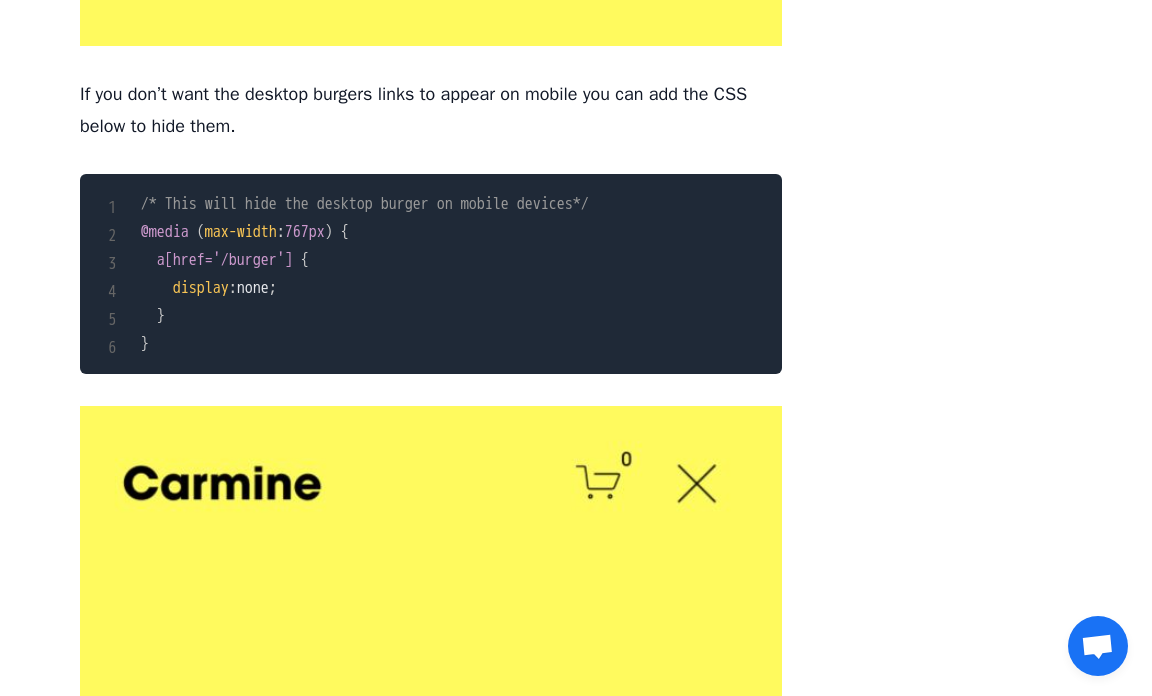 scroll, scrollTop: 7505, scrollLeft: 0, axis: vertical 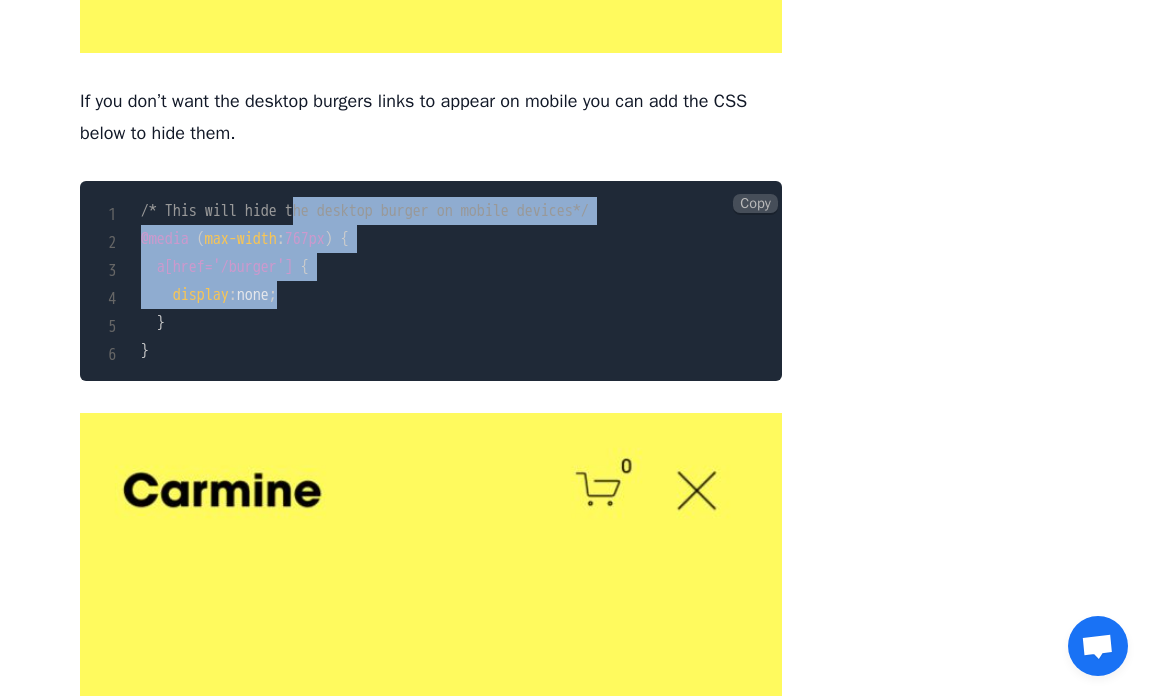 drag, startPoint x: 318, startPoint y: 386, endPoint x: 343, endPoint y: 464, distance: 81.908485 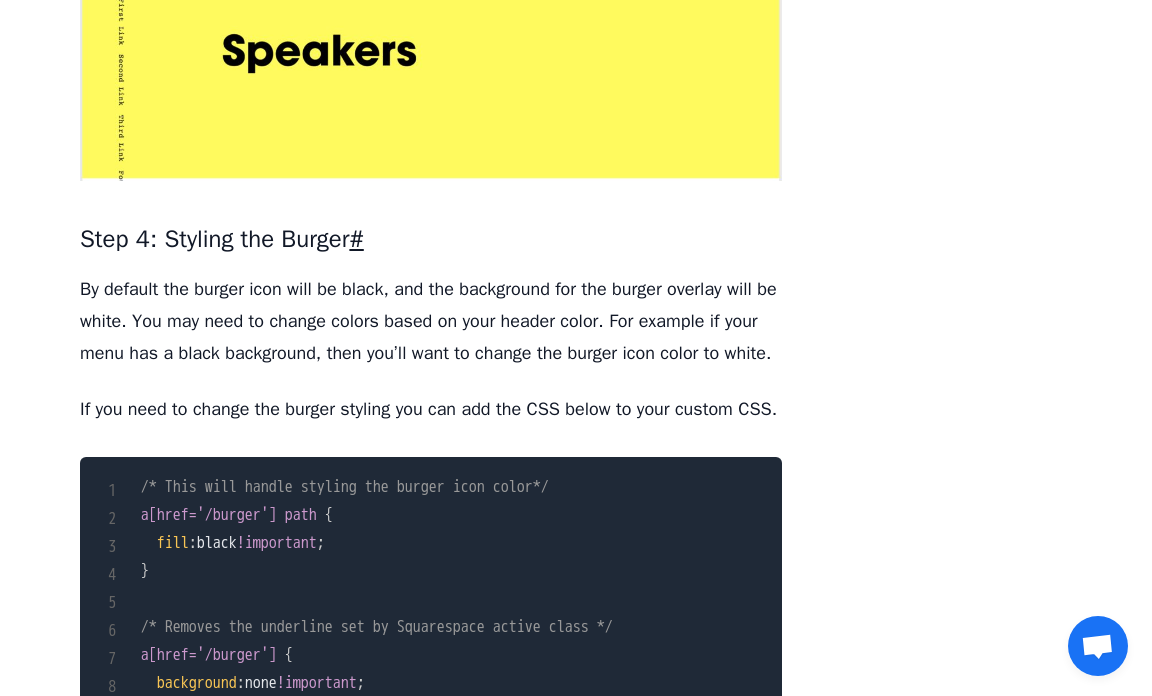 scroll, scrollTop: 5187, scrollLeft: 0, axis: vertical 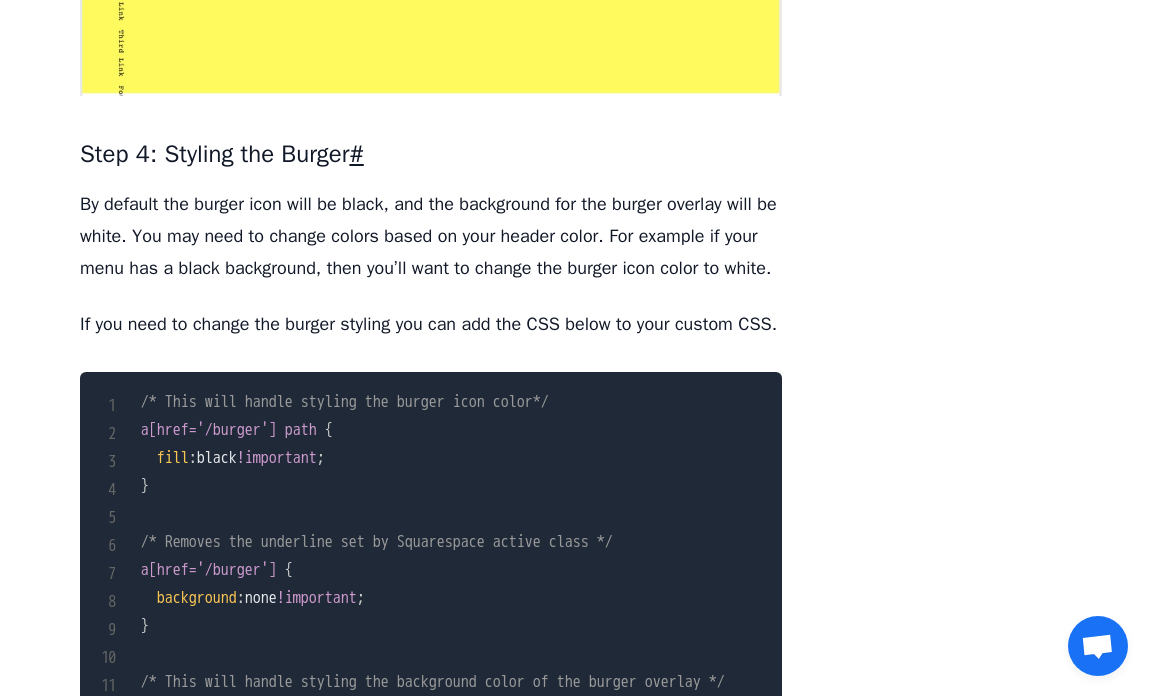 drag, startPoint x: 376, startPoint y: 314, endPoint x: 464, endPoint y: 336, distance: 90.70832 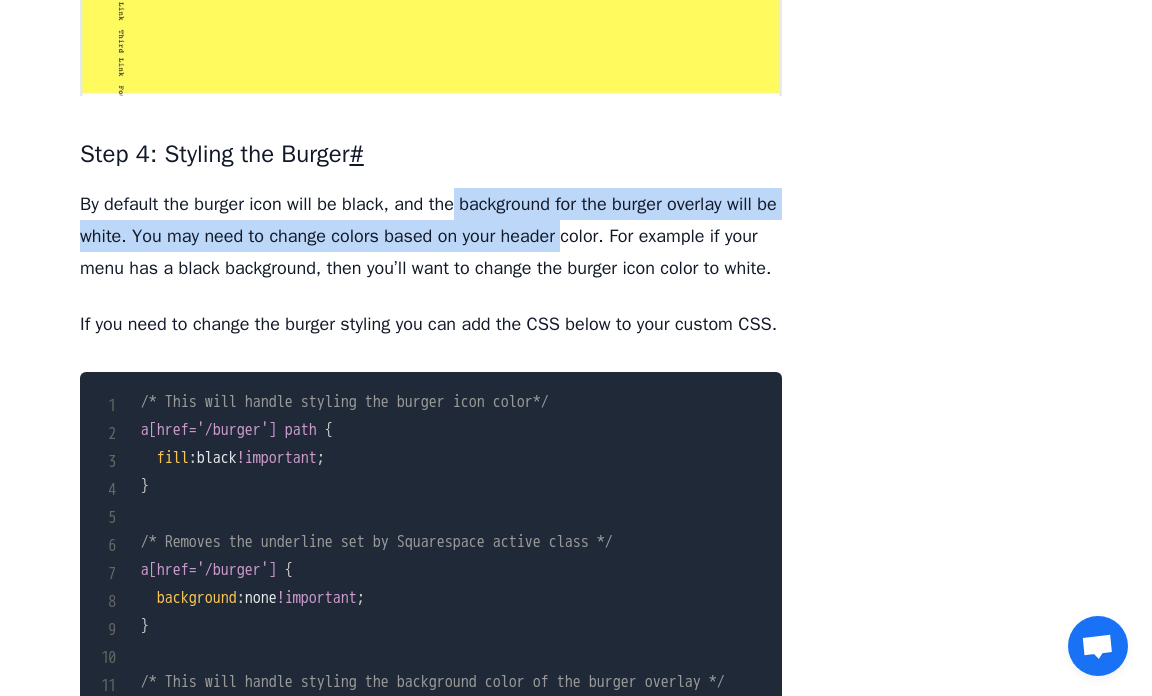 drag, startPoint x: 461, startPoint y: 323, endPoint x: 568, endPoint y: 352, distance: 110.860275 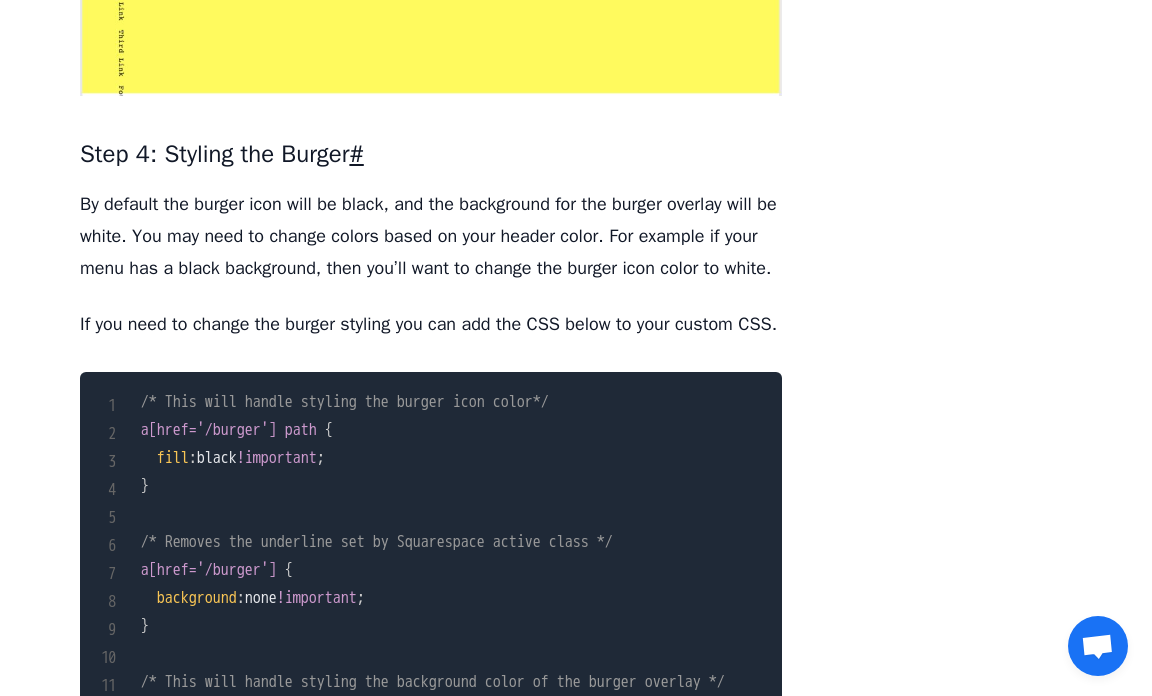 click on "By default the burger icon will be black, and the background for the burger
overlay will be white. You may need to change colors based on your header color.
For example if your menu has a black background, then you’ll want to change the
burger icon color to white." at bounding box center (431, 236) 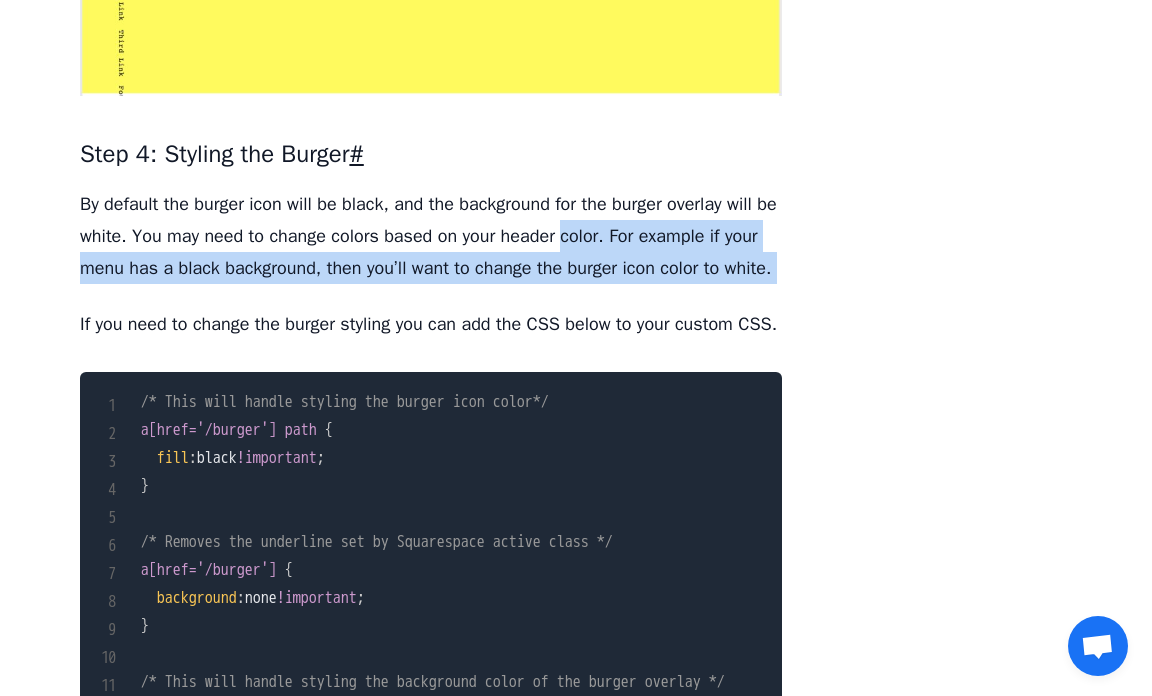 drag, startPoint x: 569, startPoint y: 354, endPoint x: 603, endPoint y: 422, distance: 76.02631 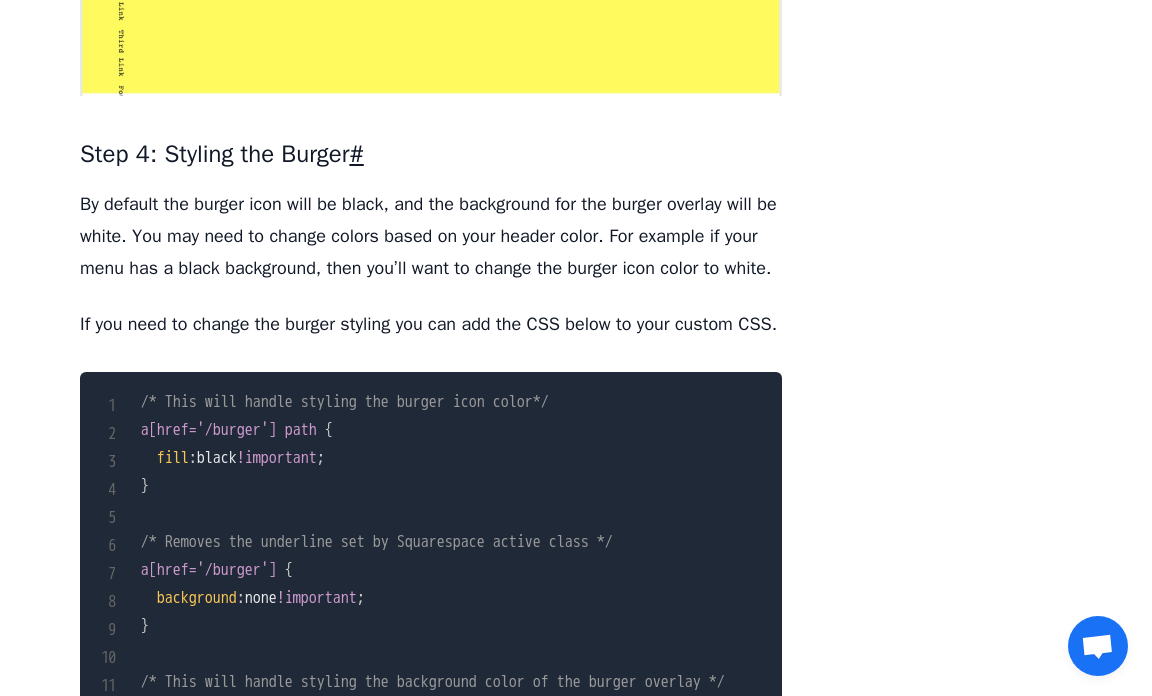 click on "If you need to change the burger styling you can add the CSS below to your
custom CSS." at bounding box center [431, 324] 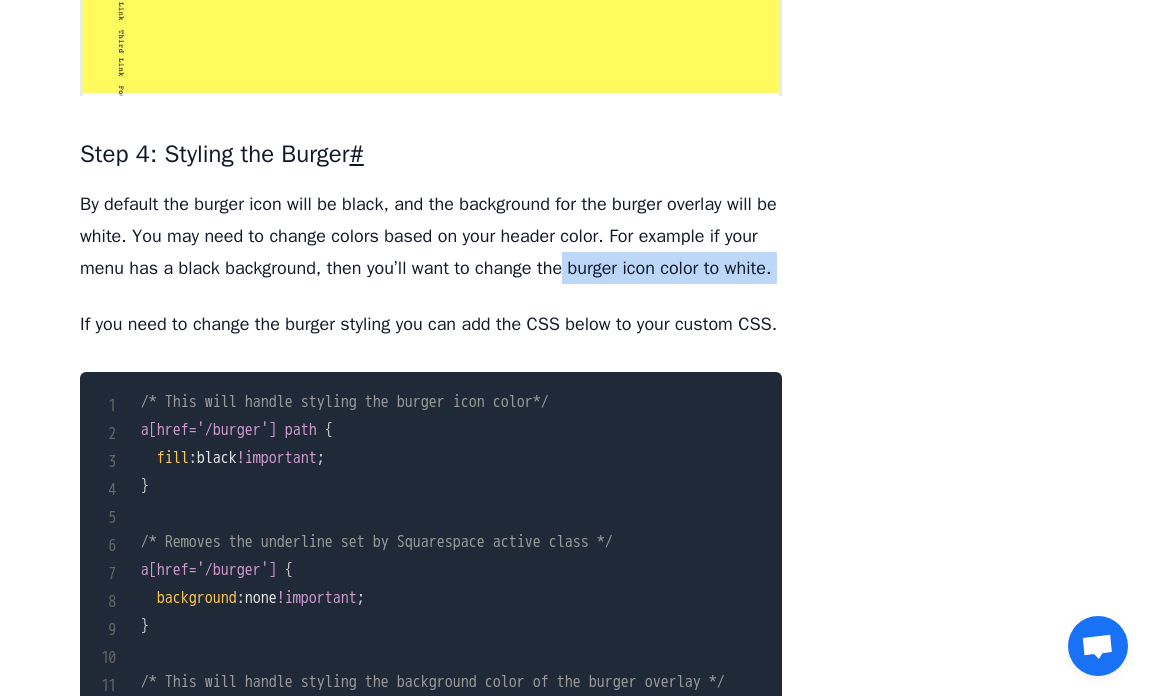 drag, startPoint x: 565, startPoint y: 390, endPoint x: 641, endPoint y: 422, distance: 82.46211 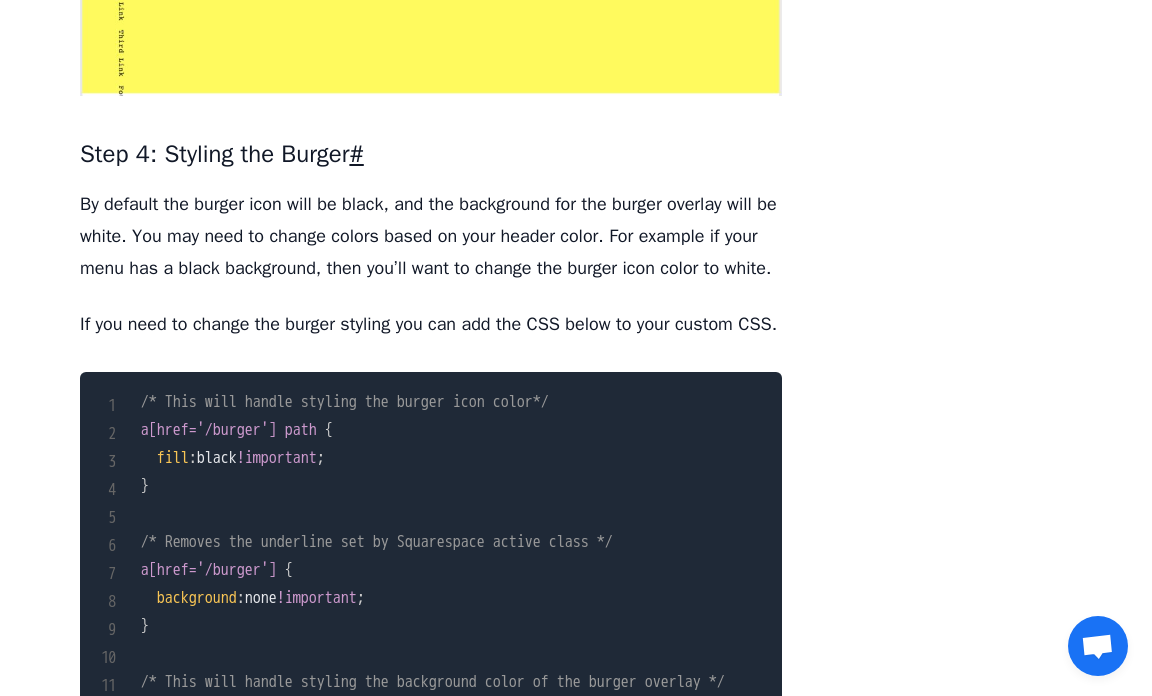click on "If you need to change the burger styling you can add the CSS below to your
custom CSS." at bounding box center (431, 324) 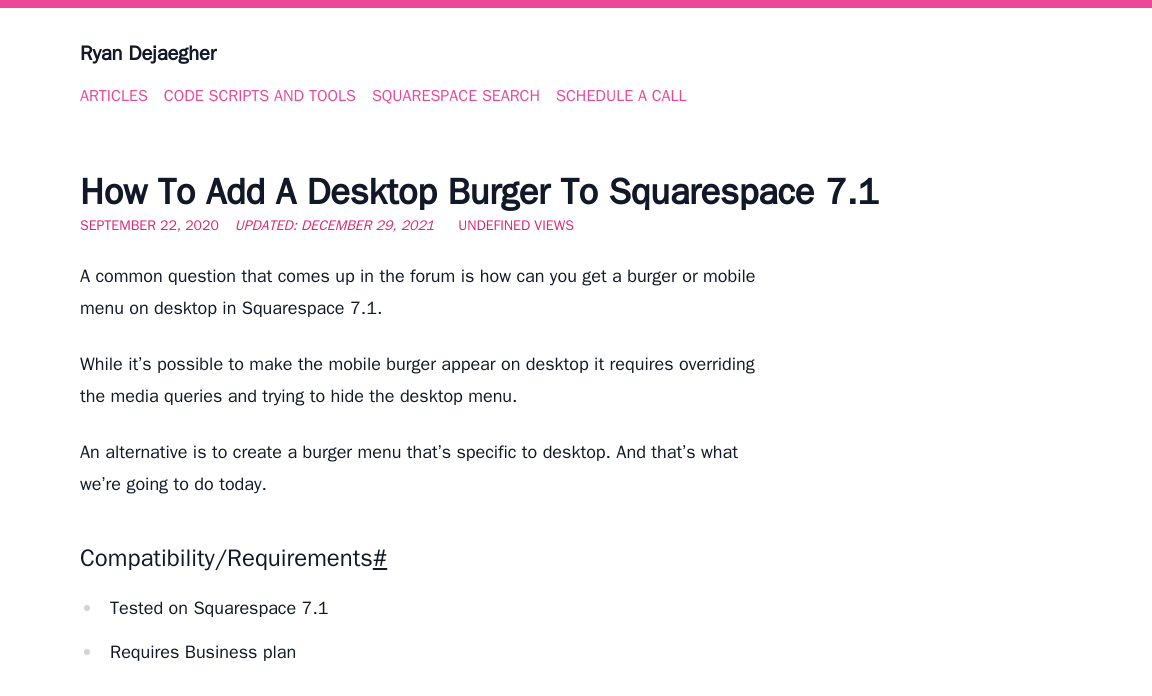 scroll, scrollTop: 3384, scrollLeft: 0, axis: vertical 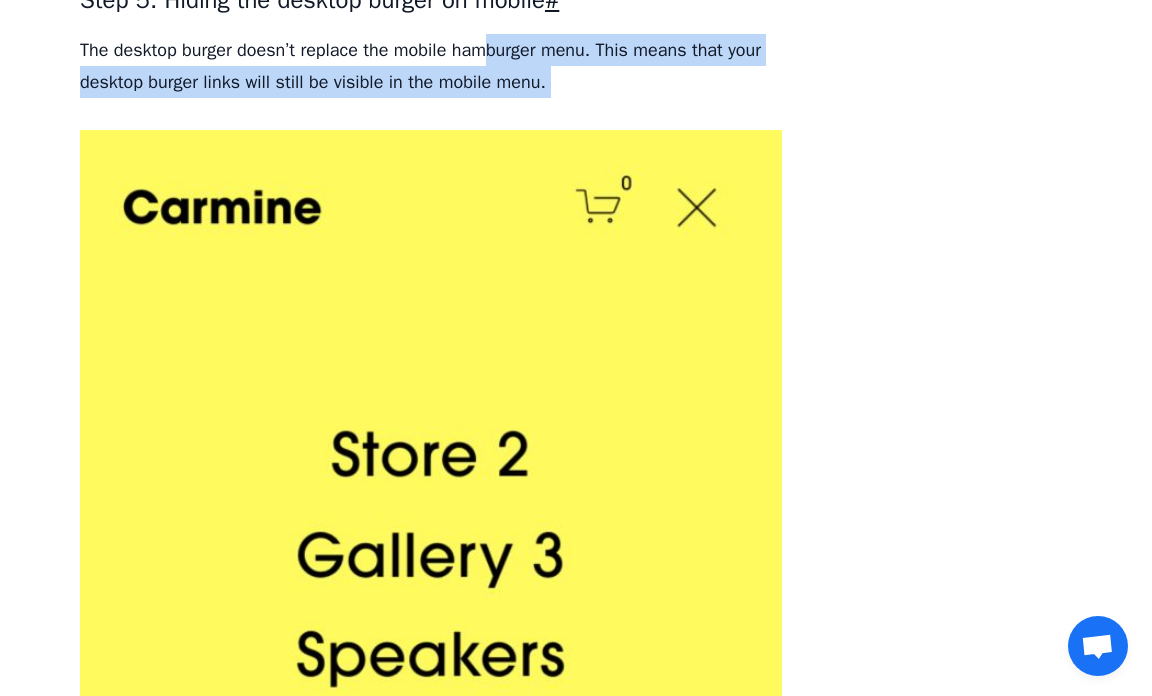 drag, startPoint x: 514, startPoint y: 164, endPoint x: 546, endPoint y: 215, distance: 60.207973 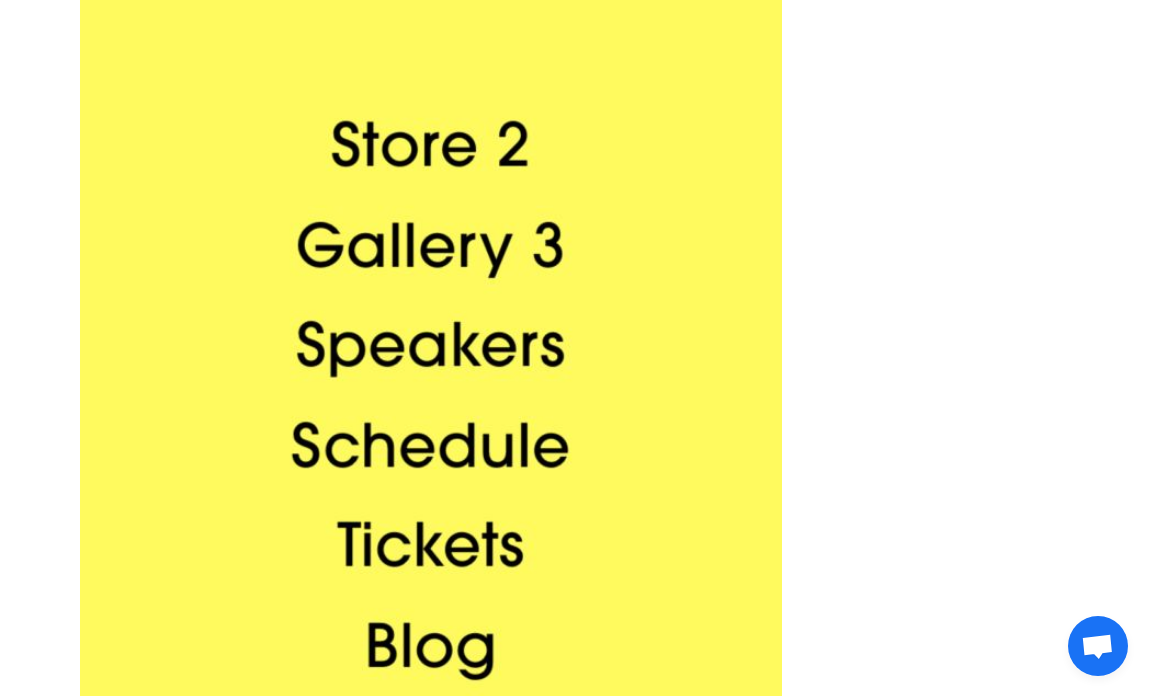 scroll, scrollTop: 6507, scrollLeft: 0, axis: vertical 